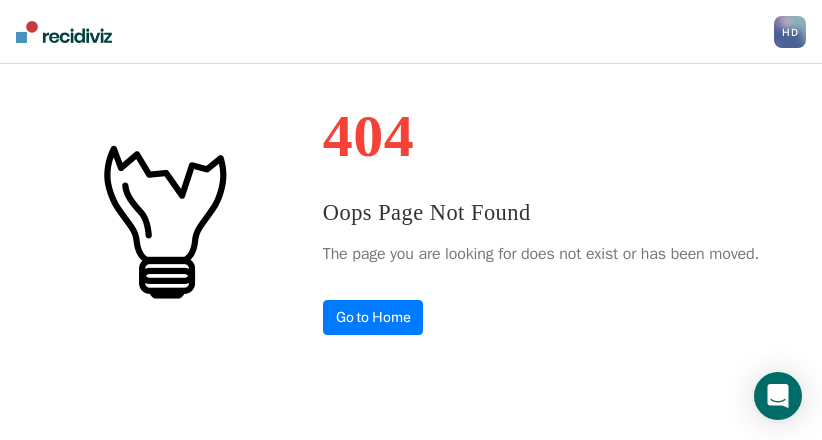 scroll, scrollTop: 0, scrollLeft: 0, axis: both 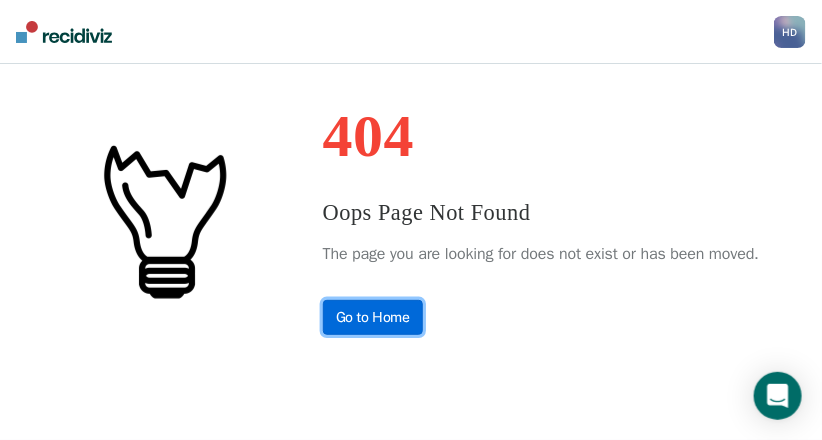 click on "Go to Home" at bounding box center (373, 317) 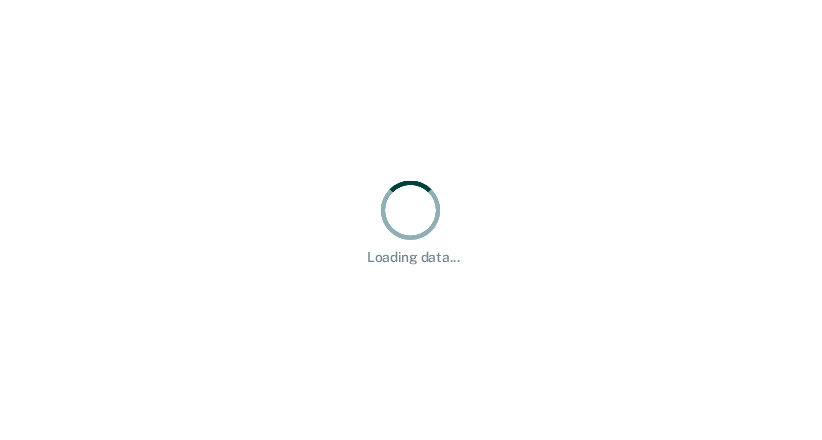 scroll, scrollTop: 0, scrollLeft: 0, axis: both 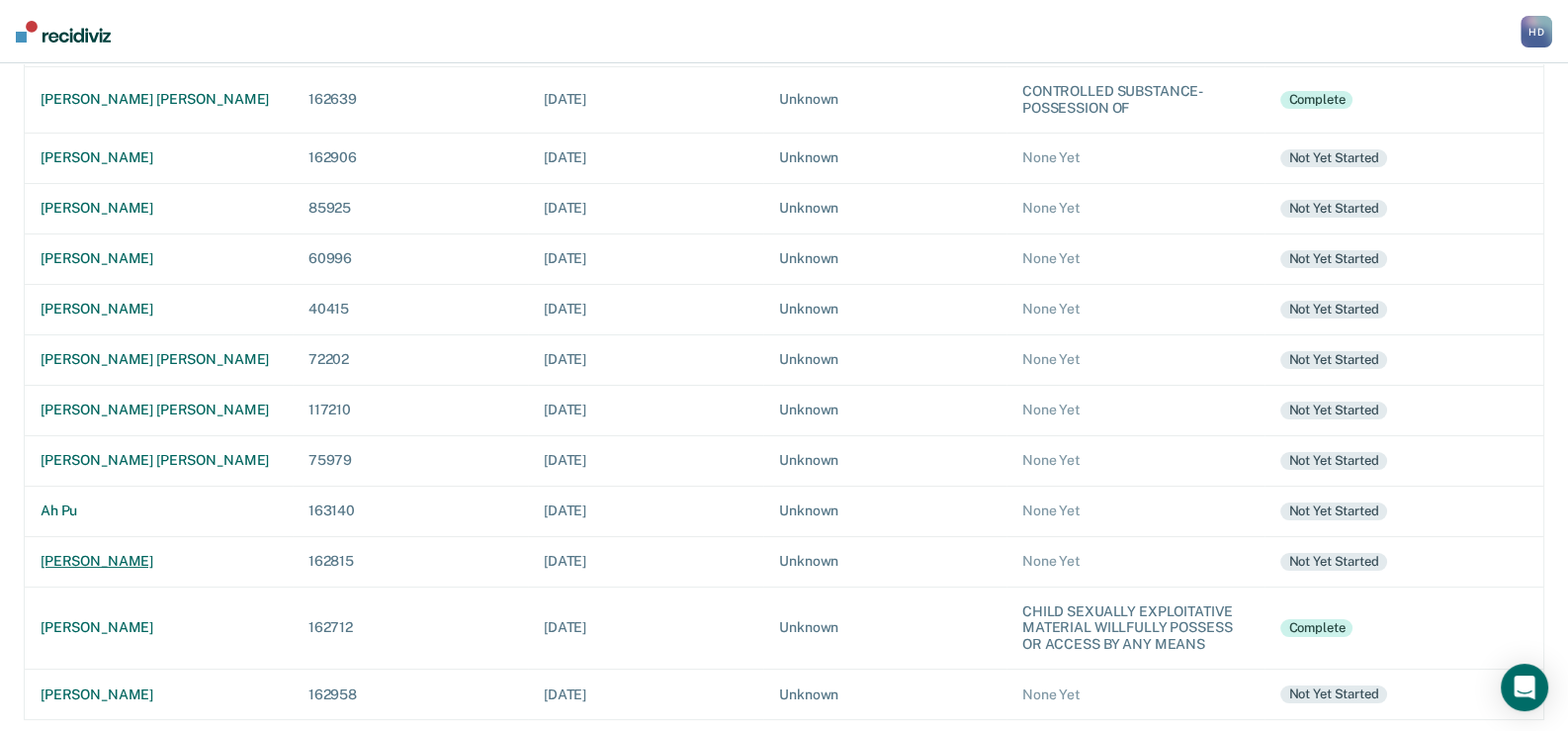 click on "[PERSON_NAME]" at bounding box center [158, 561] 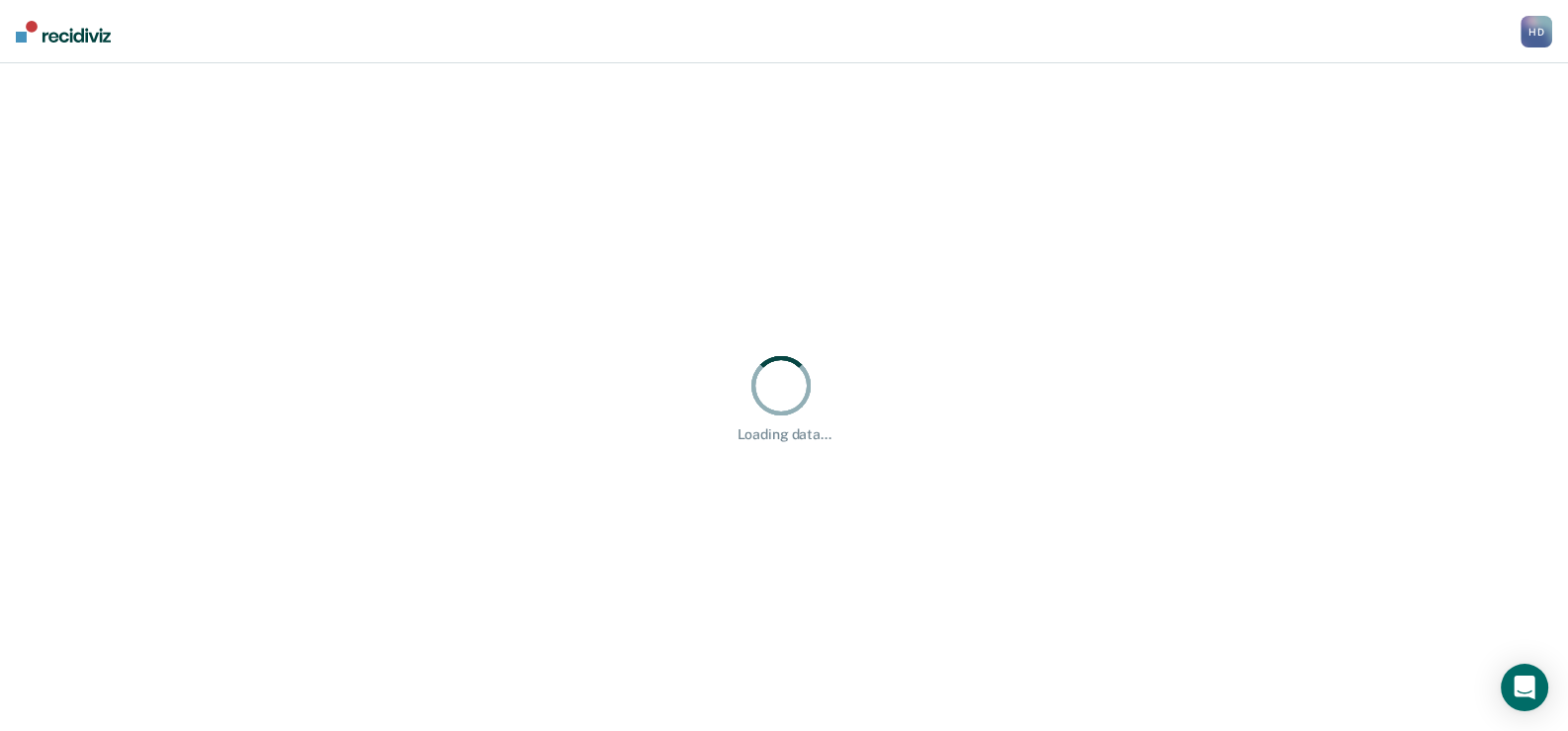 scroll, scrollTop: 0, scrollLeft: 0, axis: both 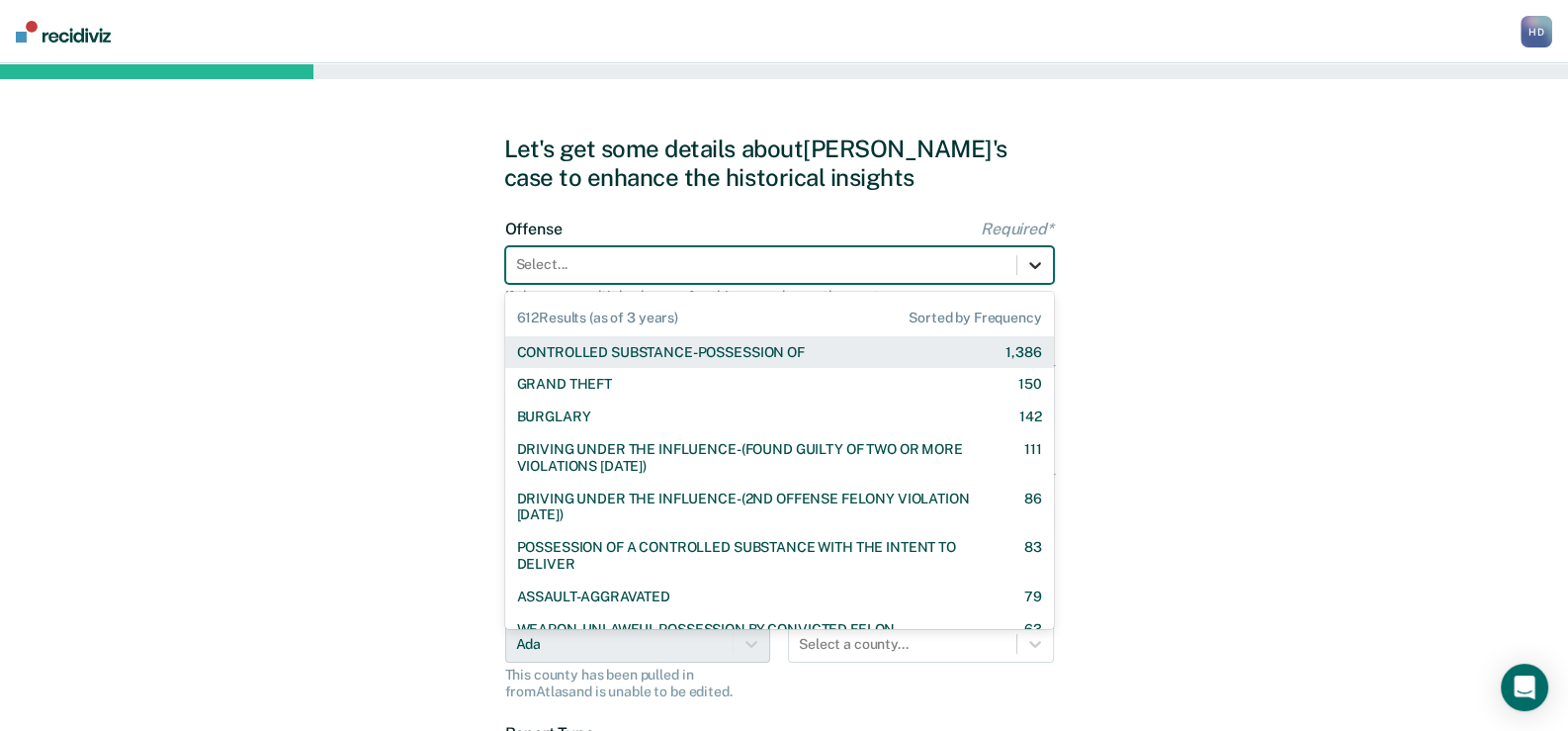 click 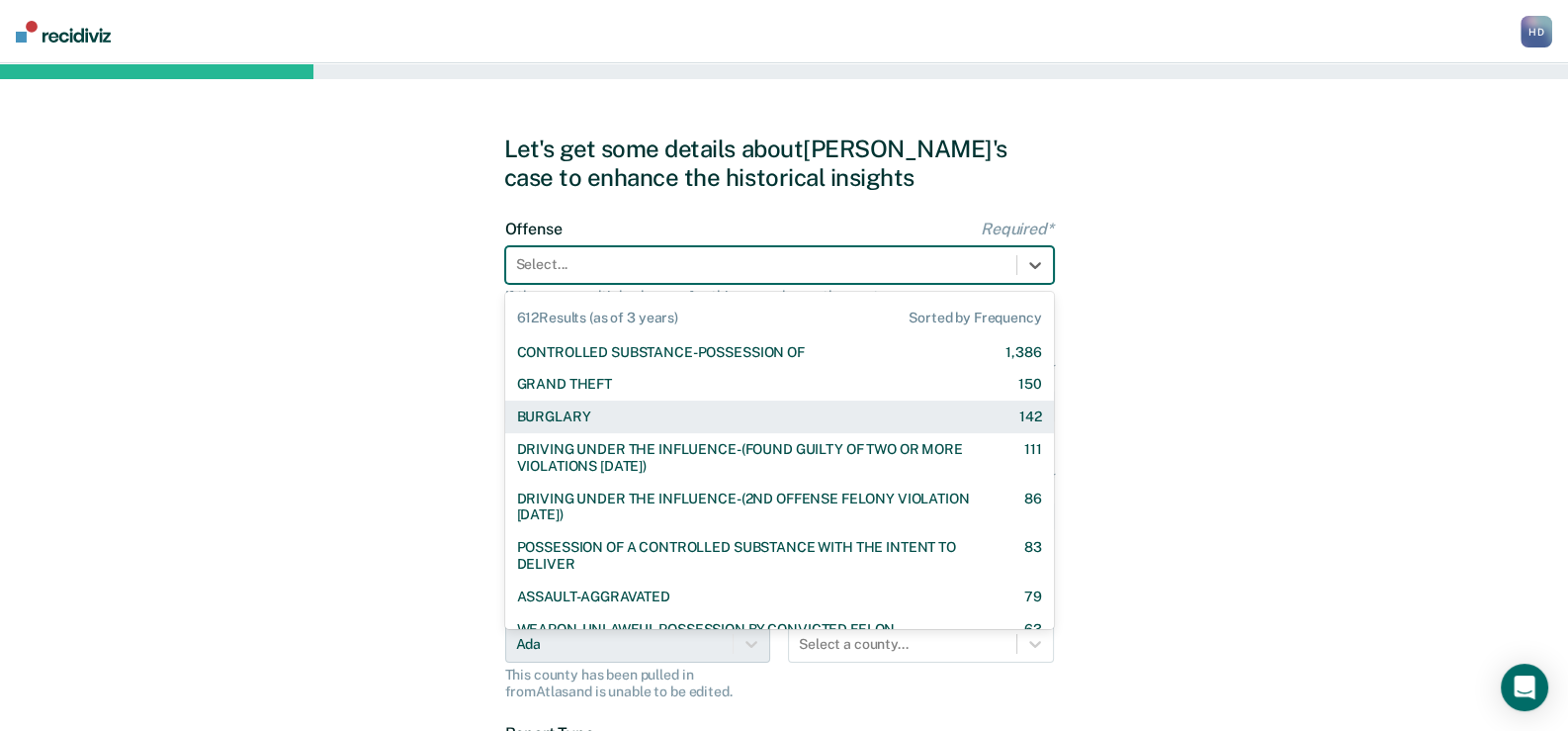 click on "BURGLARY" at bounding box center (554, 416) 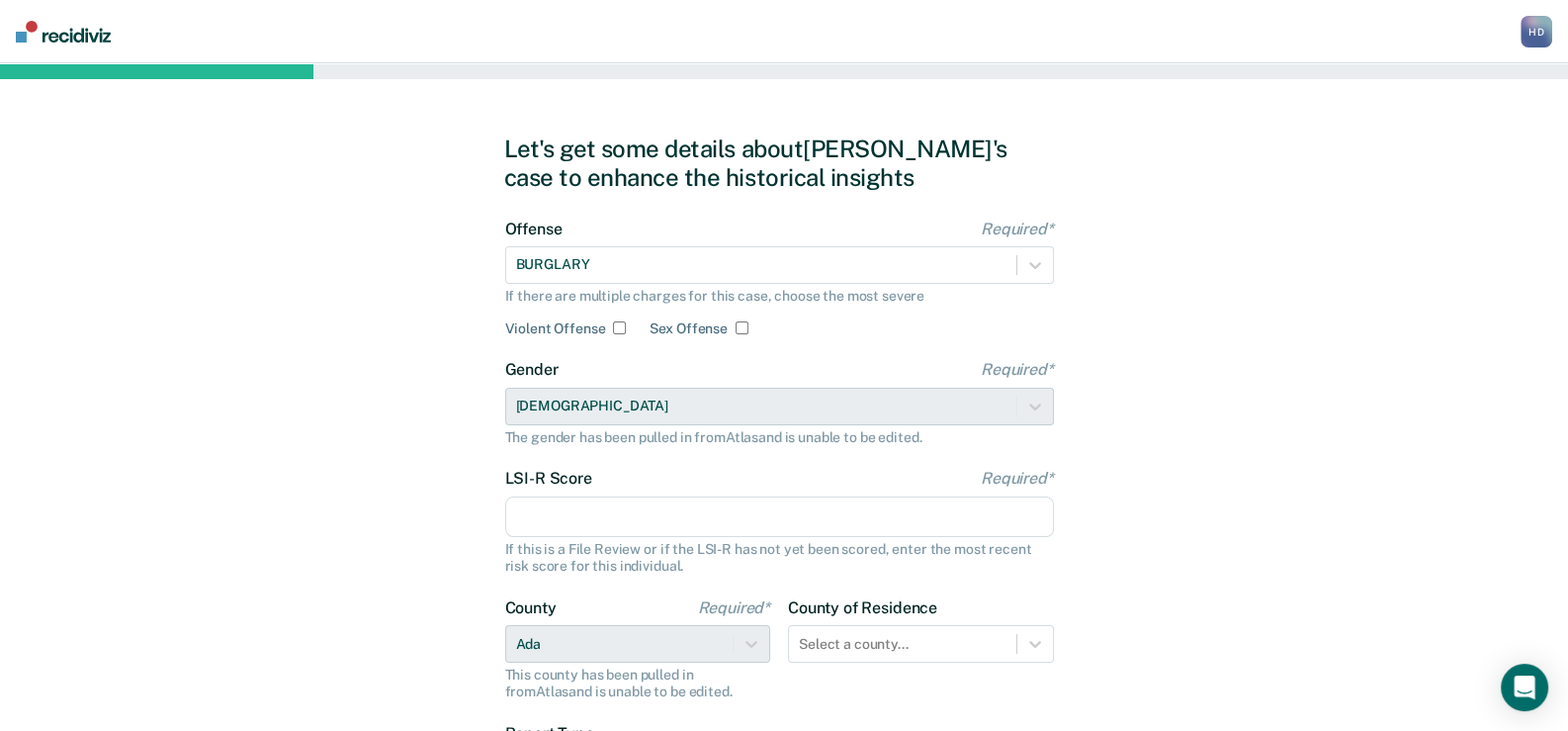 click on "Violent Offense" at bounding box center (619, 327) 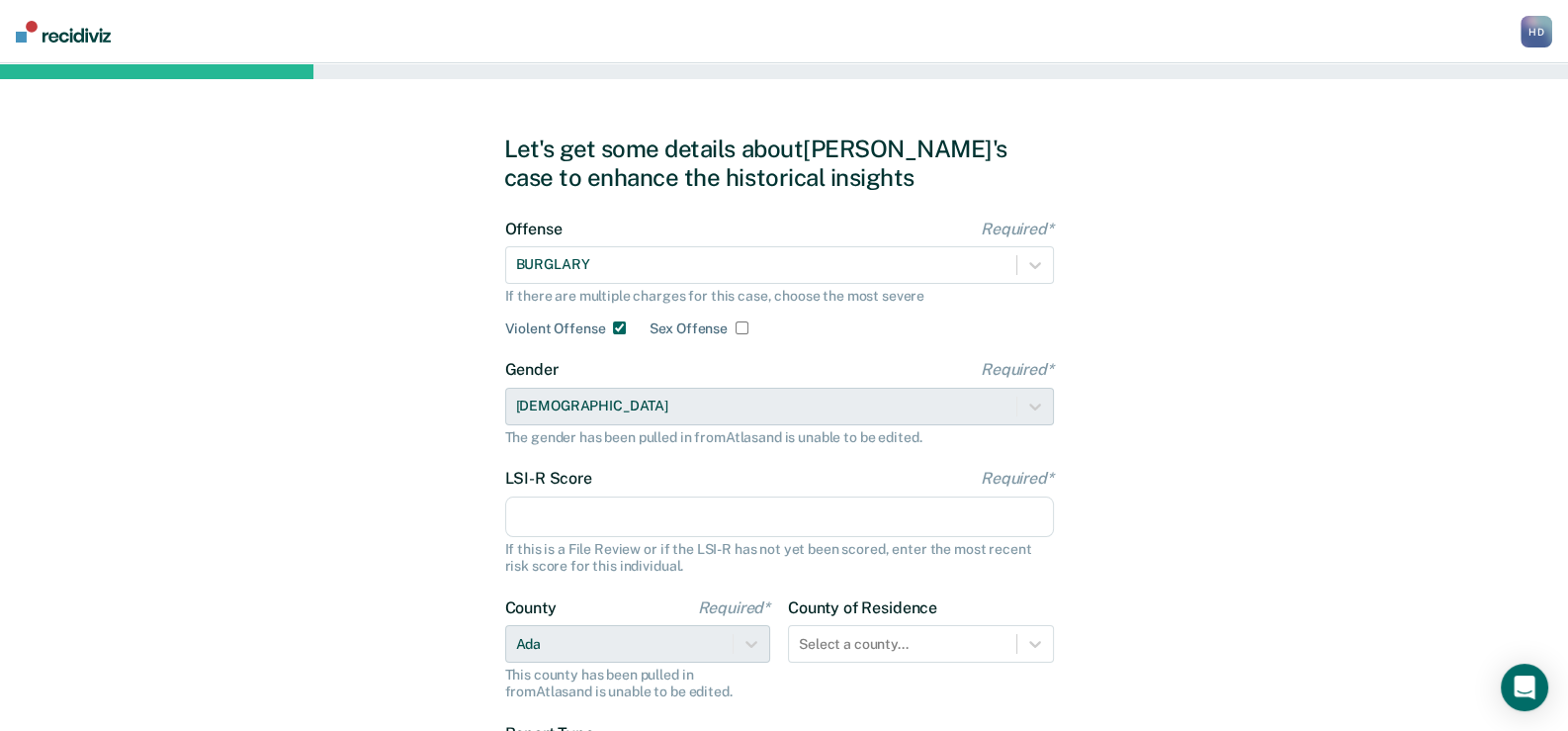 checkbox on "true" 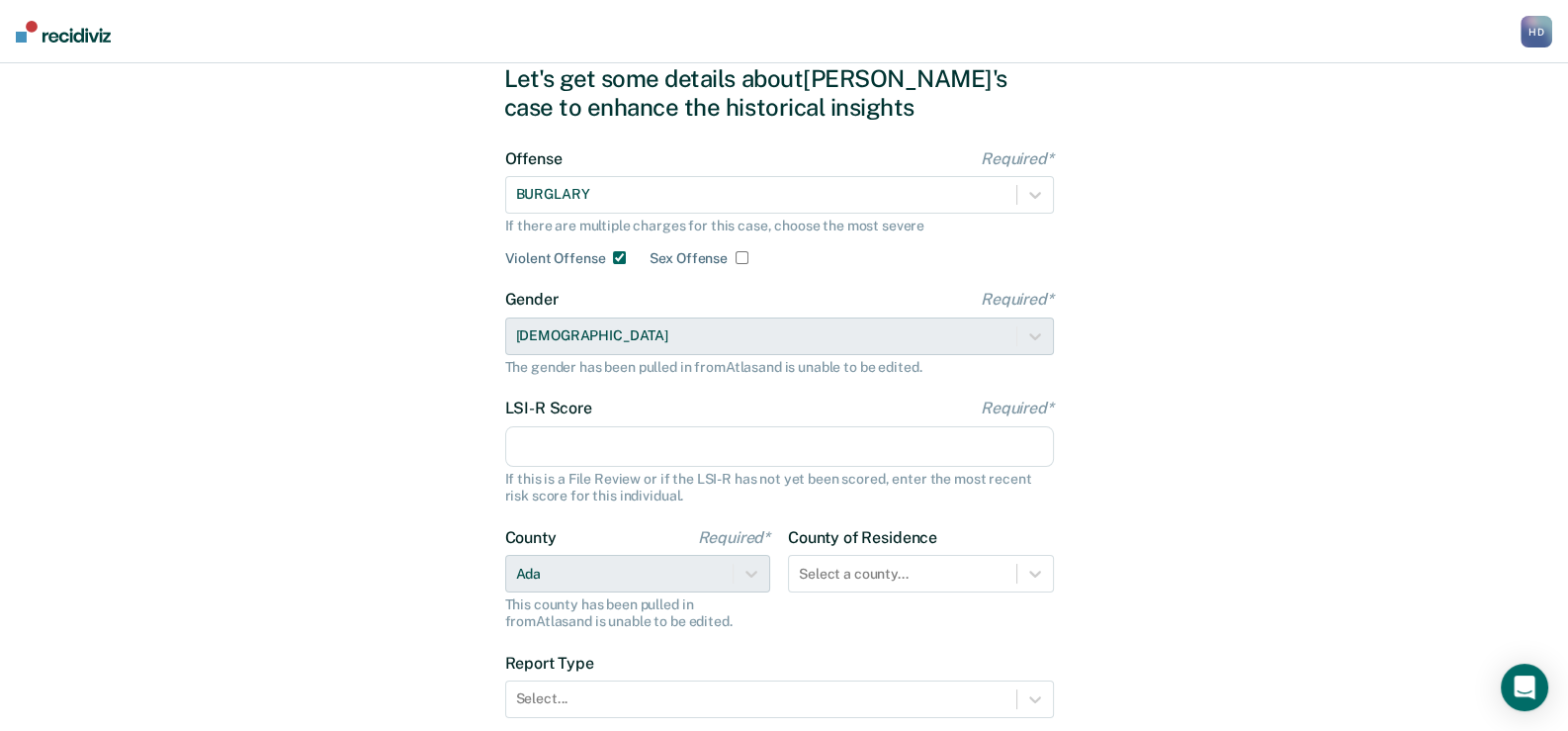 scroll, scrollTop: 98, scrollLeft: 0, axis: vertical 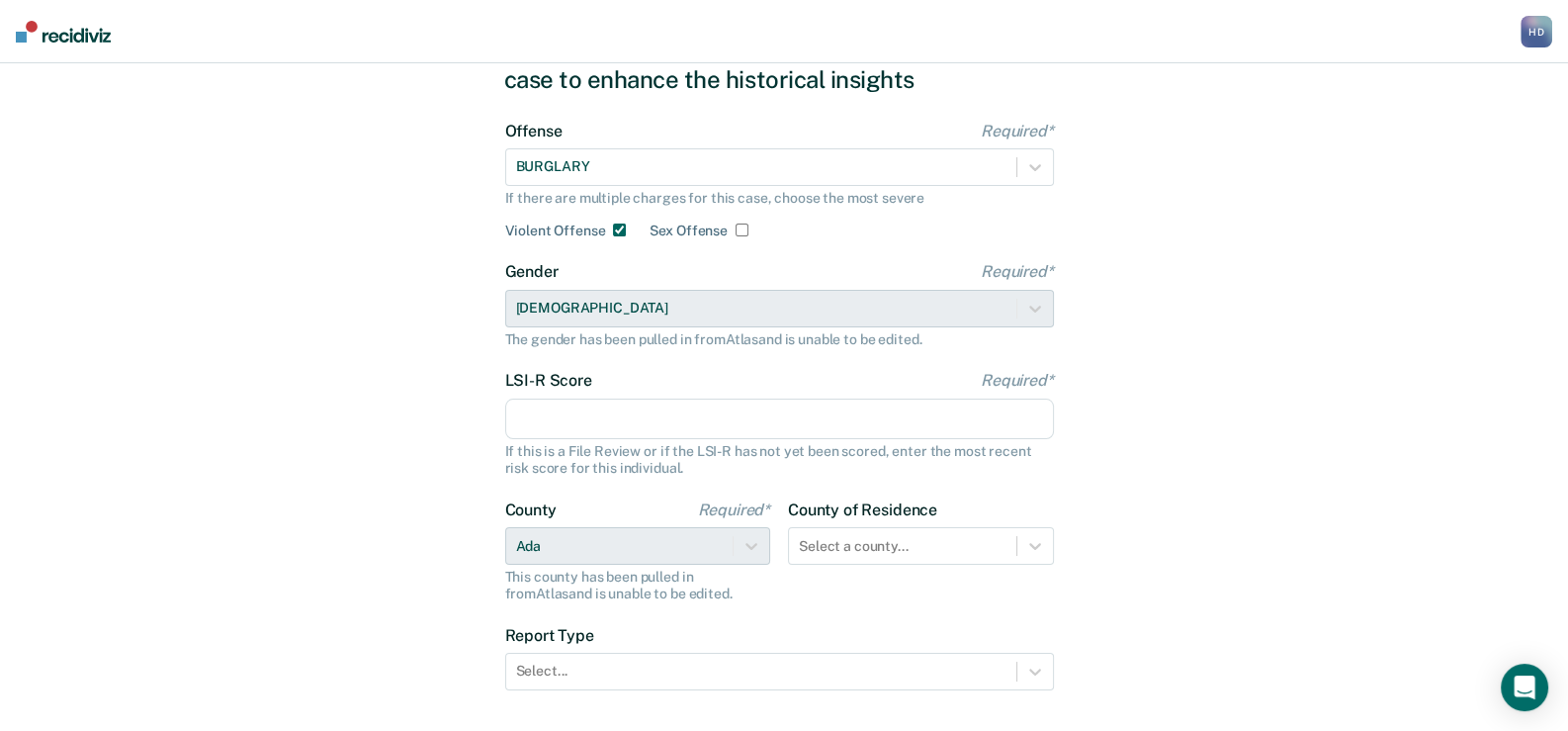click on "LSI-R Score  Required*" at bounding box center [779, 419] 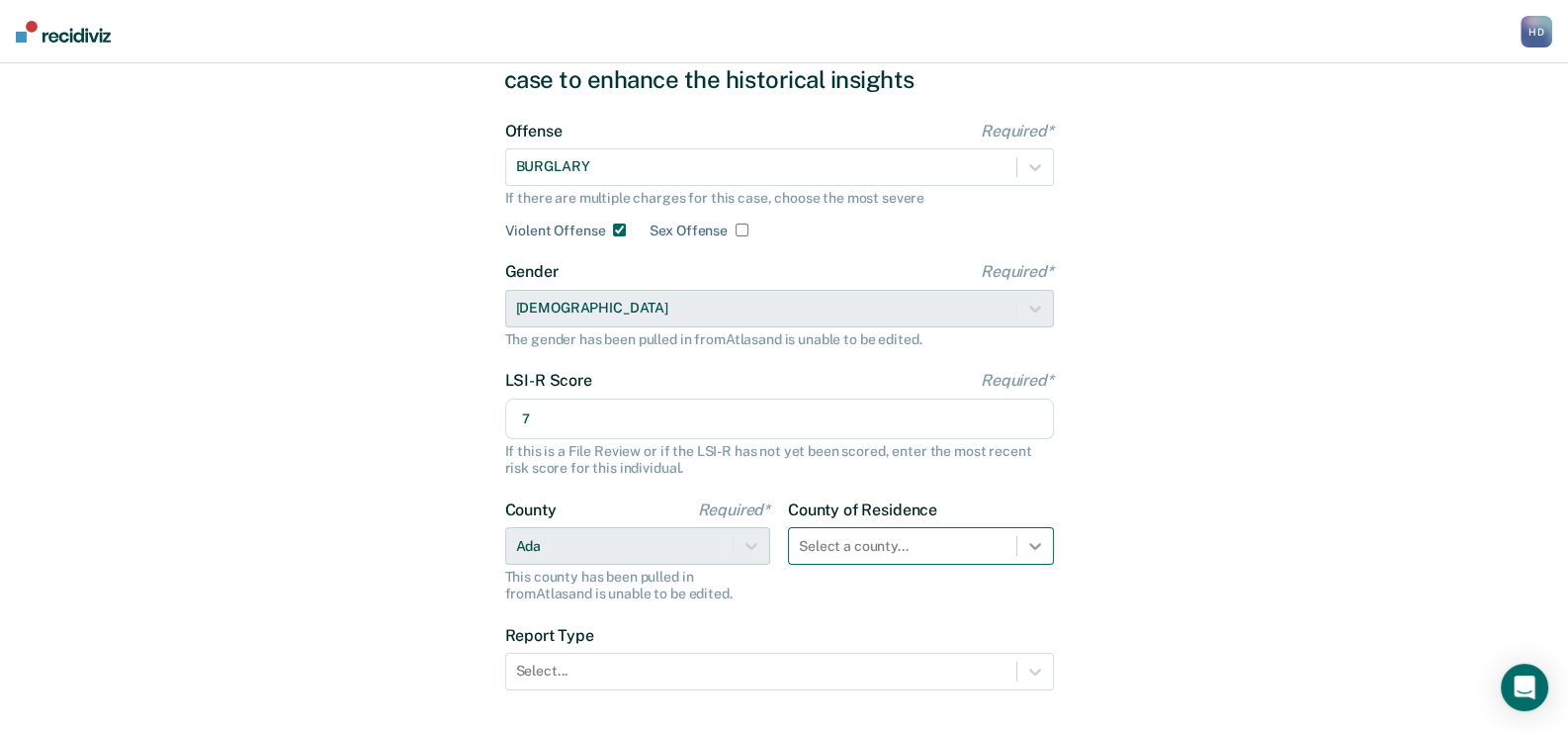 type on "7" 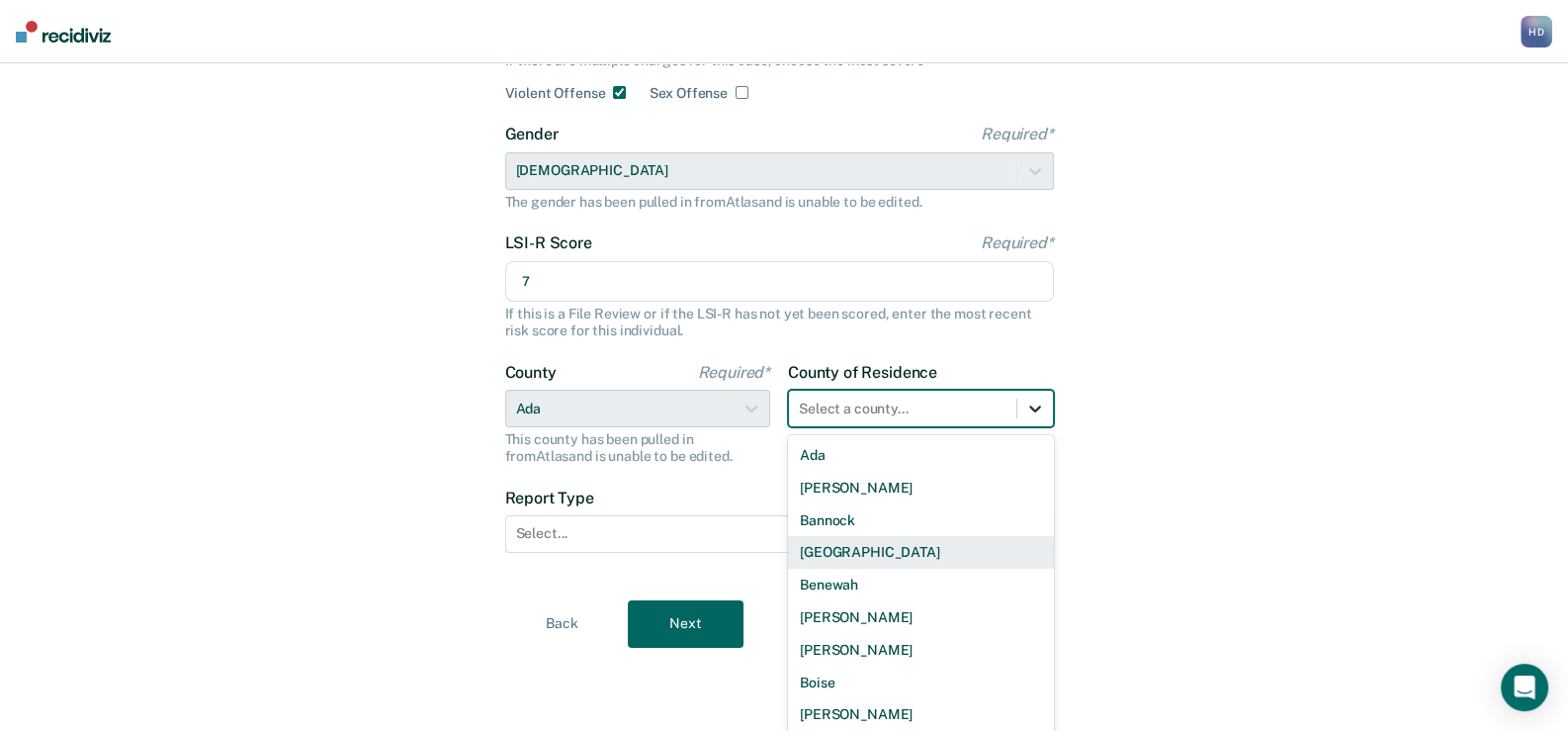 click on "44 results available. Use Up and Down to choose options, press Enter to select the currently focused option, press Escape to exit the menu, press Tab to select the option and exit the menu. Select a county... [PERSON_NAME] Bannock [GEOGRAPHIC_DATA] [GEOGRAPHIC_DATA] [GEOGRAPHIC_DATA][PERSON_NAME][GEOGRAPHIC_DATA] [GEOGRAPHIC_DATA] [GEOGRAPHIC_DATA] [GEOGRAPHIC_DATA] [GEOGRAPHIC_DATA] [GEOGRAPHIC_DATA] [GEOGRAPHIC_DATA] [GEOGRAPHIC_DATA][PERSON_NAME][GEOGRAPHIC_DATA] [GEOGRAPHIC_DATA] [GEOGRAPHIC_DATA][PERSON_NAME][GEOGRAPHIC_DATA] [GEOGRAPHIC_DATA][PERSON_NAME][GEOGRAPHIC_DATA] Gem [PERSON_NAME] [US_STATE] [GEOGRAPHIC_DATA][PERSON_NAME][GEOGRAPHIC_DATA][GEOGRAPHIC_DATA] [GEOGRAPHIC_DATA] [GEOGRAPHIC_DATA] [PERSON_NAME][GEOGRAPHIC_DATA] [GEOGRAPHIC_DATA] [GEOGRAPHIC_DATA] Nez Perce Oneida Owyhee [PERSON_NAME] Power [GEOGRAPHIC_DATA] [GEOGRAPHIC_DATA] [US_STATE]" at bounding box center [920, 409] 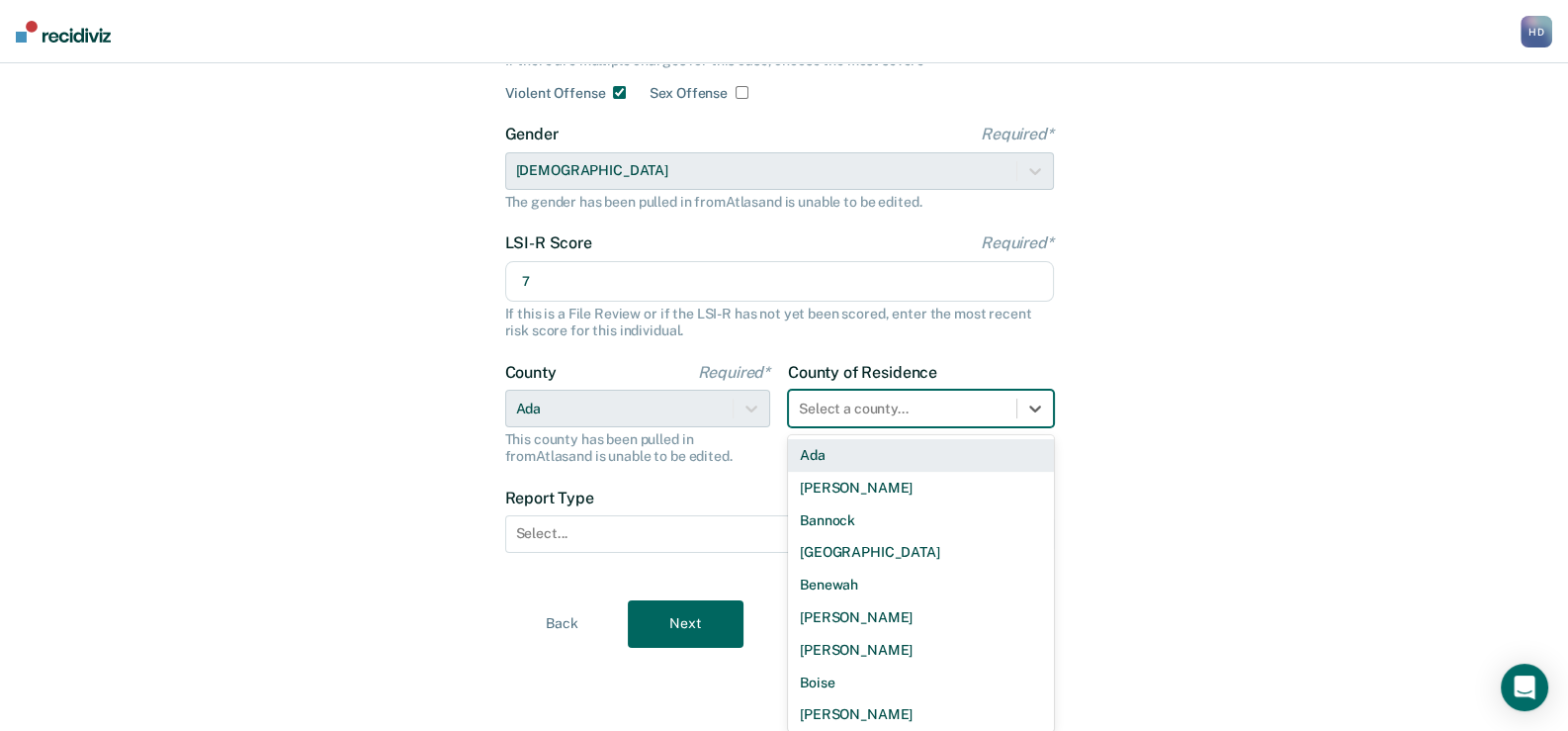 click on "Ada" at bounding box center [920, 455] 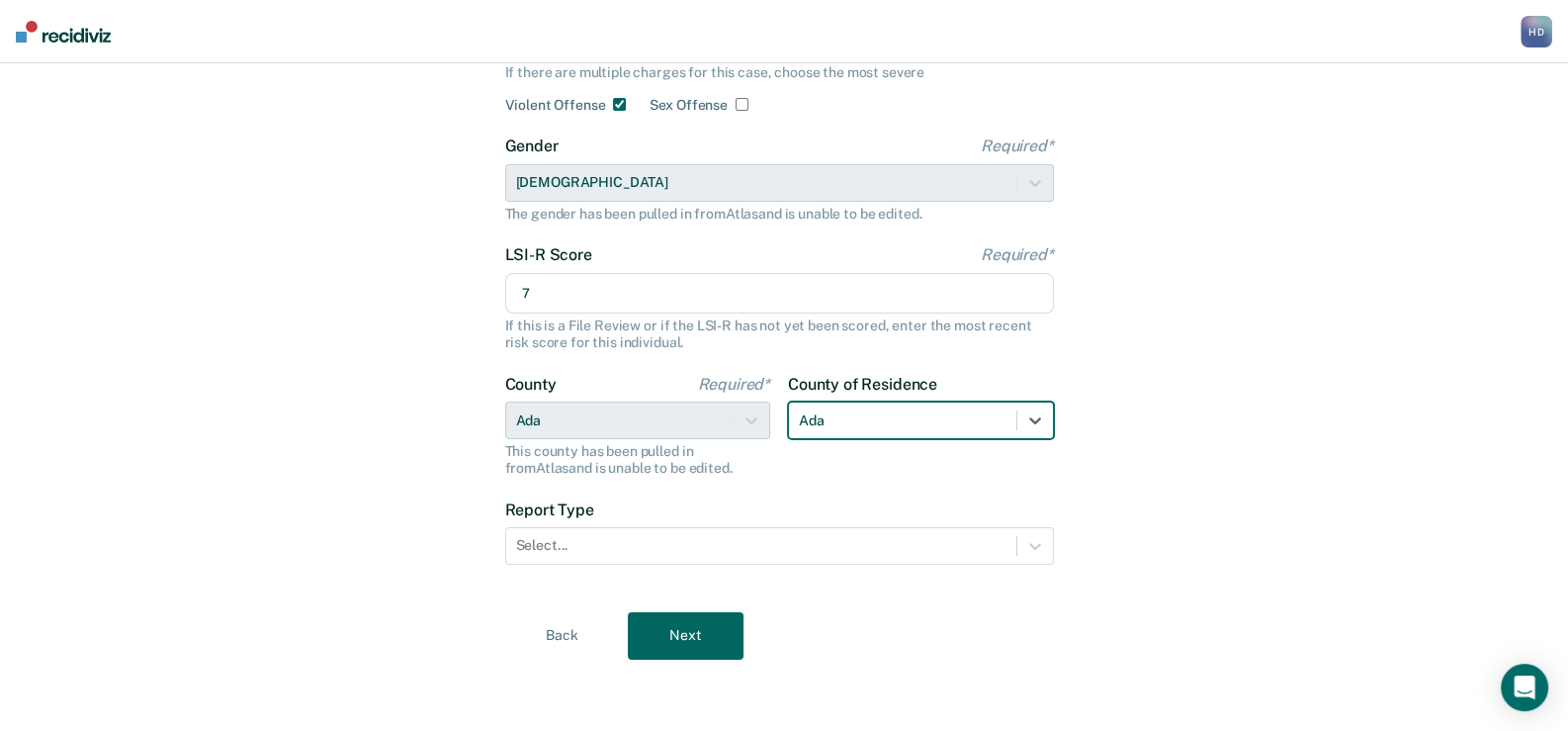 scroll, scrollTop: 222, scrollLeft: 0, axis: vertical 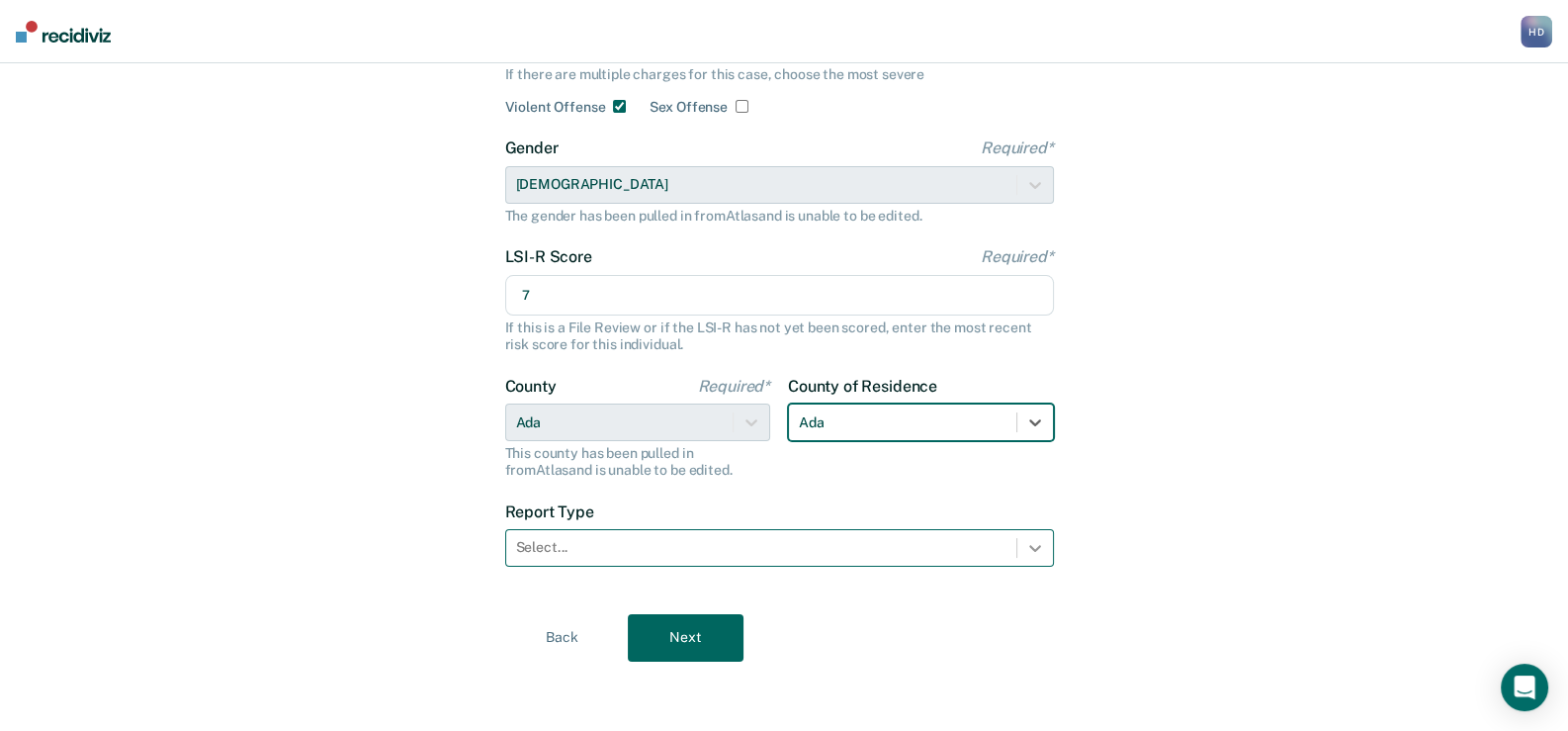 click 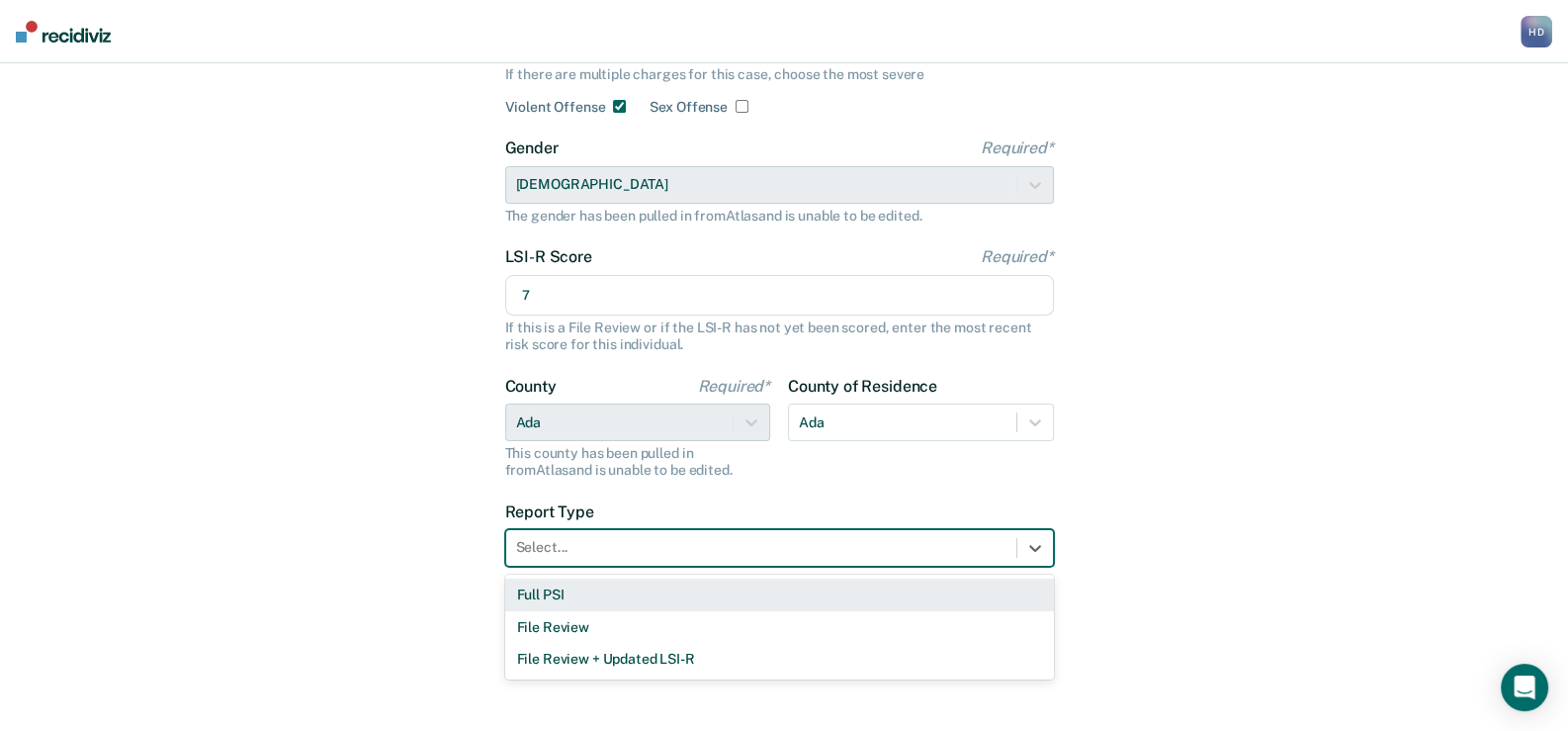 click on "Full PSI" at bounding box center (779, 594) 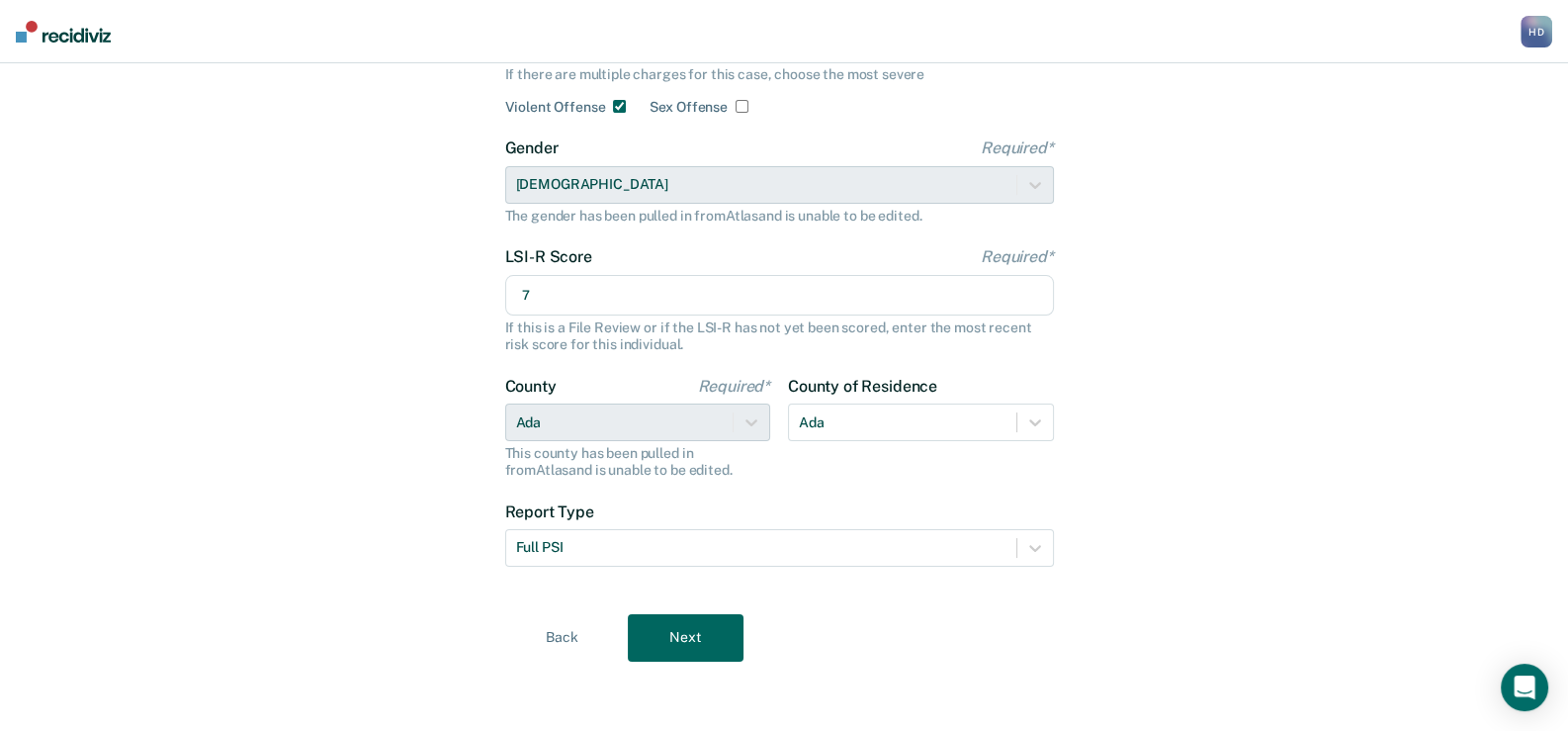 click on "Next" at bounding box center [685, 638] 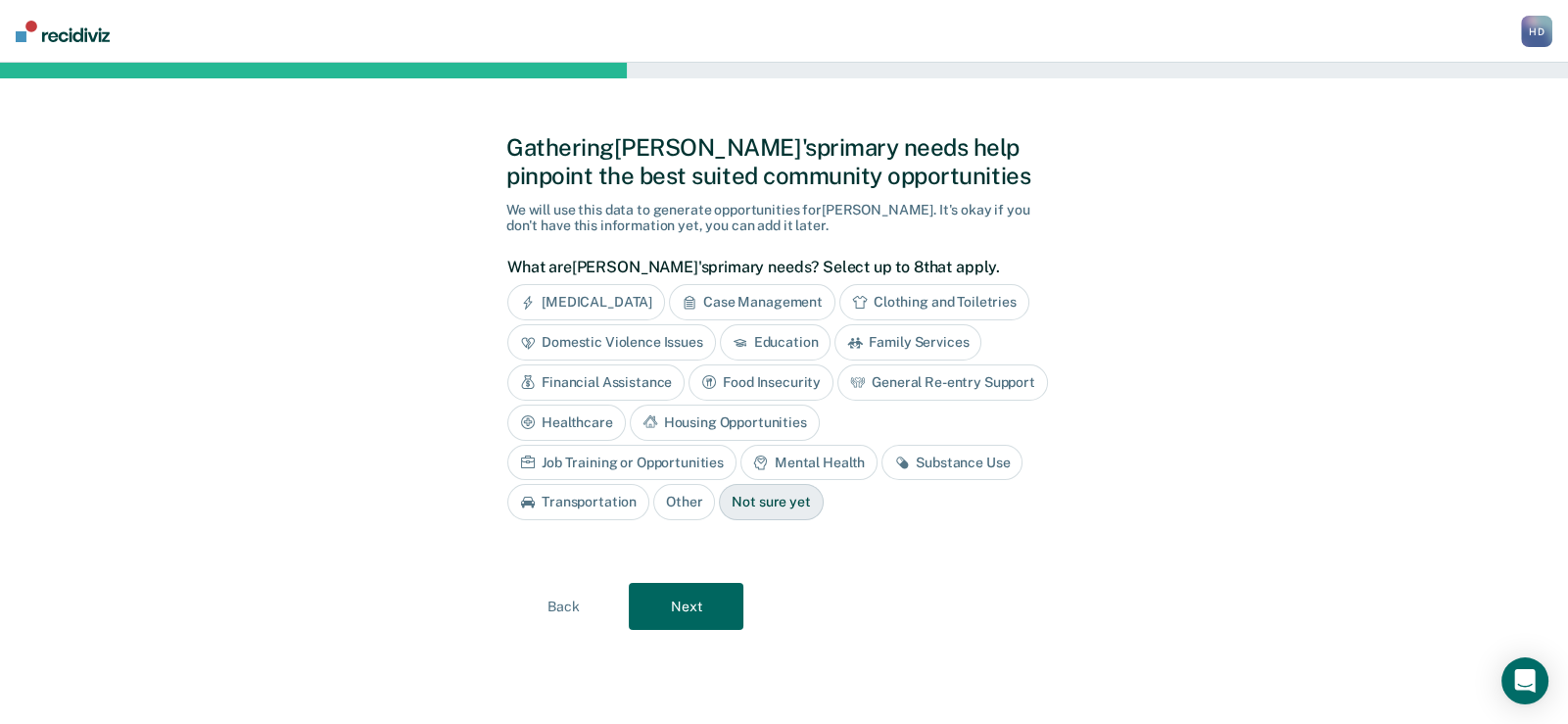 click on "[MEDICAL_DATA]" at bounding box center [586, 302] 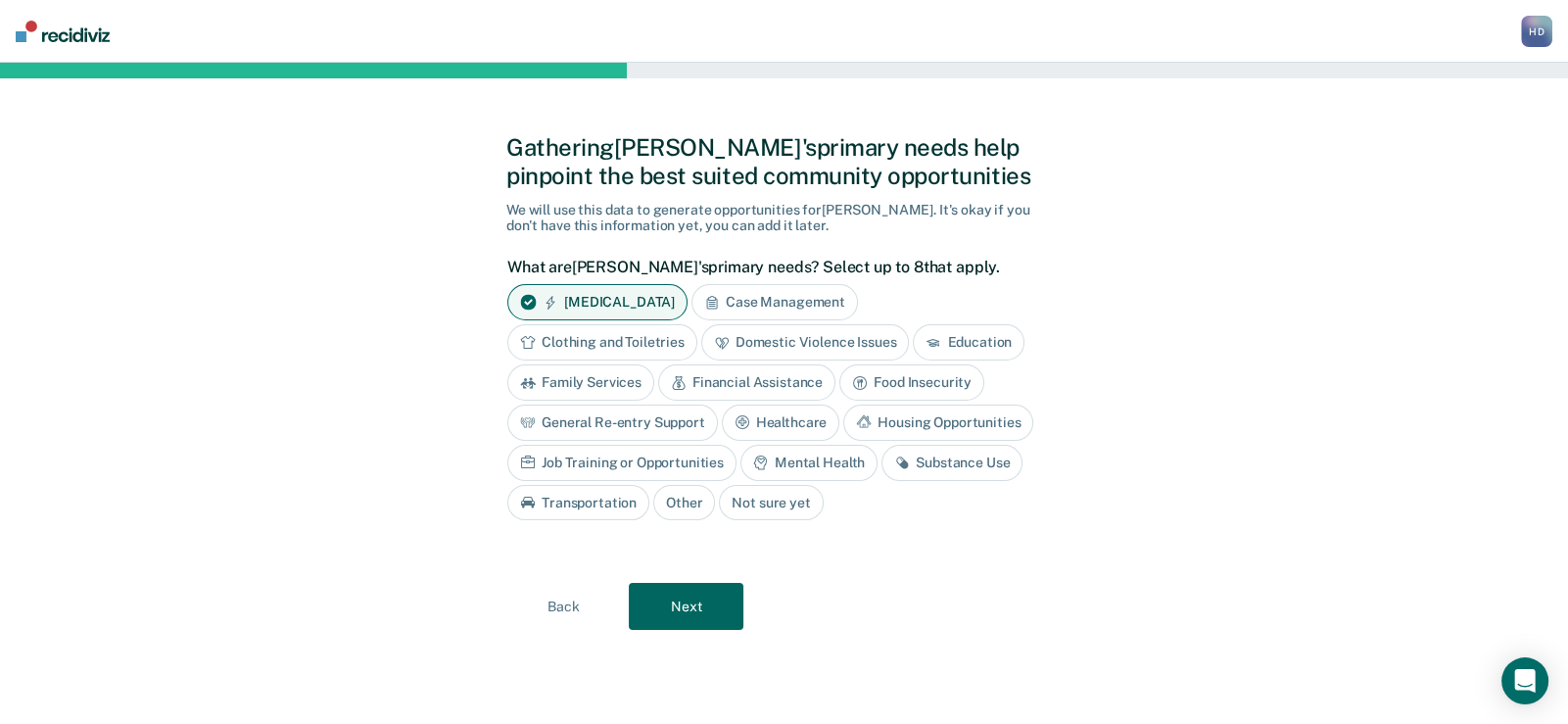 click on "Case Management" at bounding box center (775, 302) 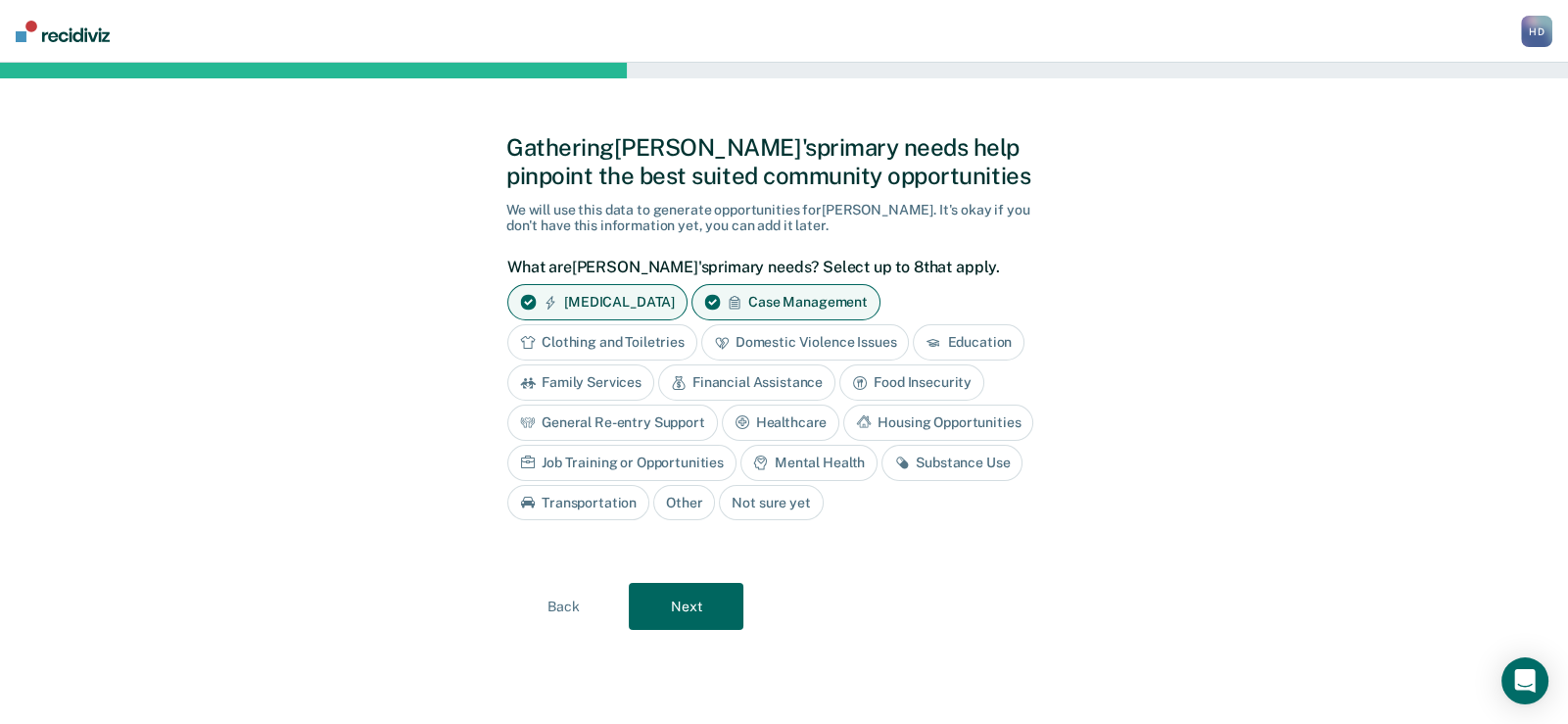 click on "Domestic Violence Issues" at bounding box center [805, 342] 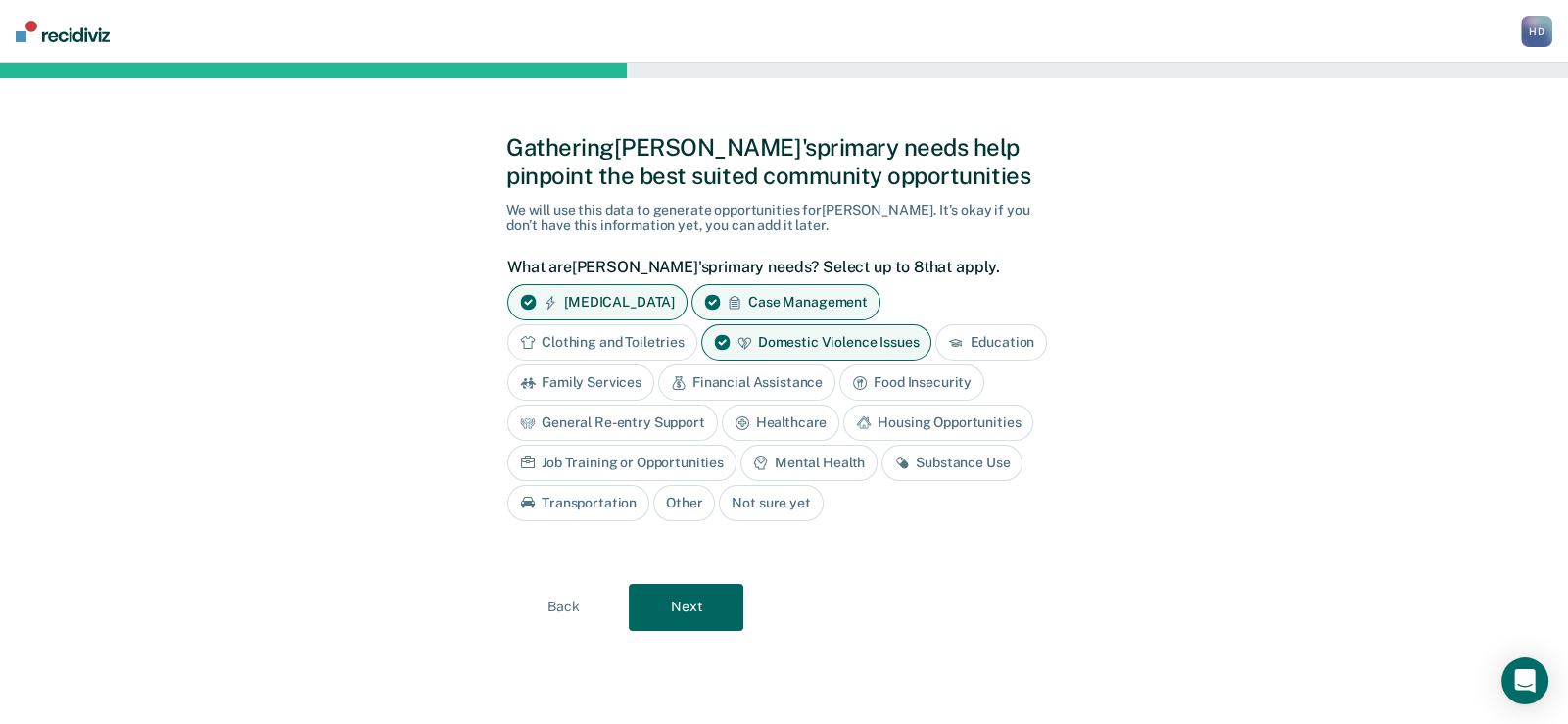 click on "Next" at bounding box center [686, 607] 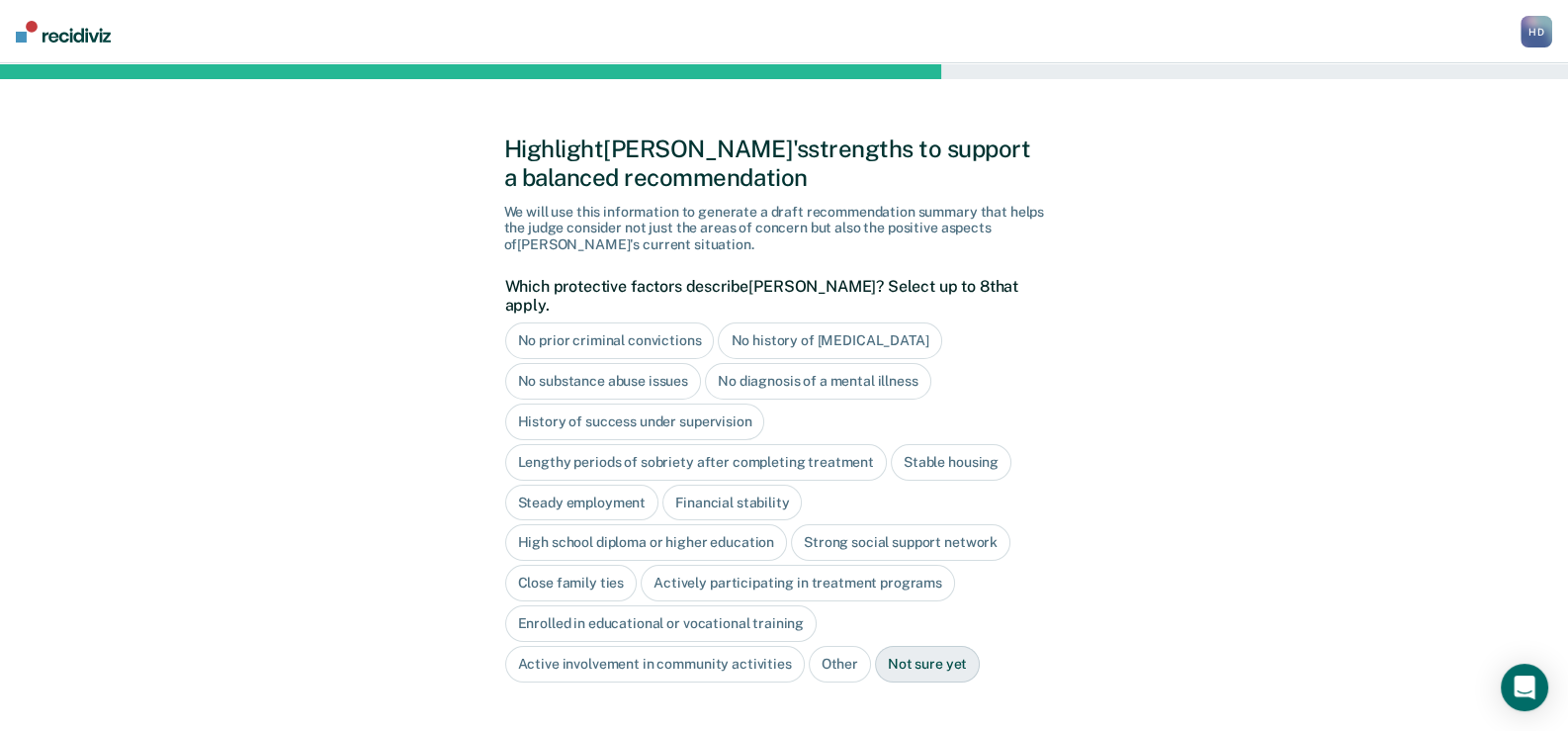 click on "No prior criminal convictions" at bounding box center [610, 340] 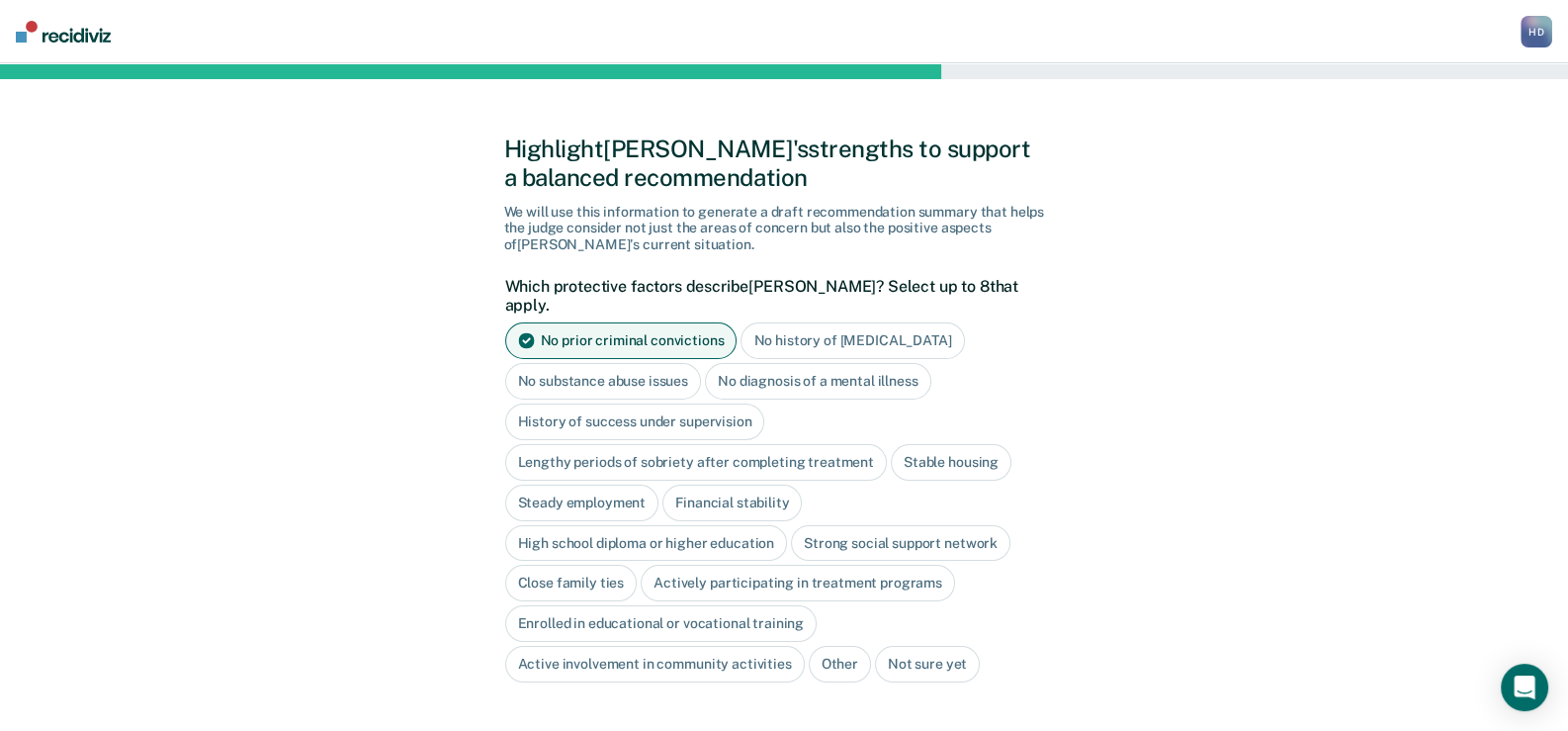 click on "No diagnosis of a mental illness" at bounding box center (818, 381) 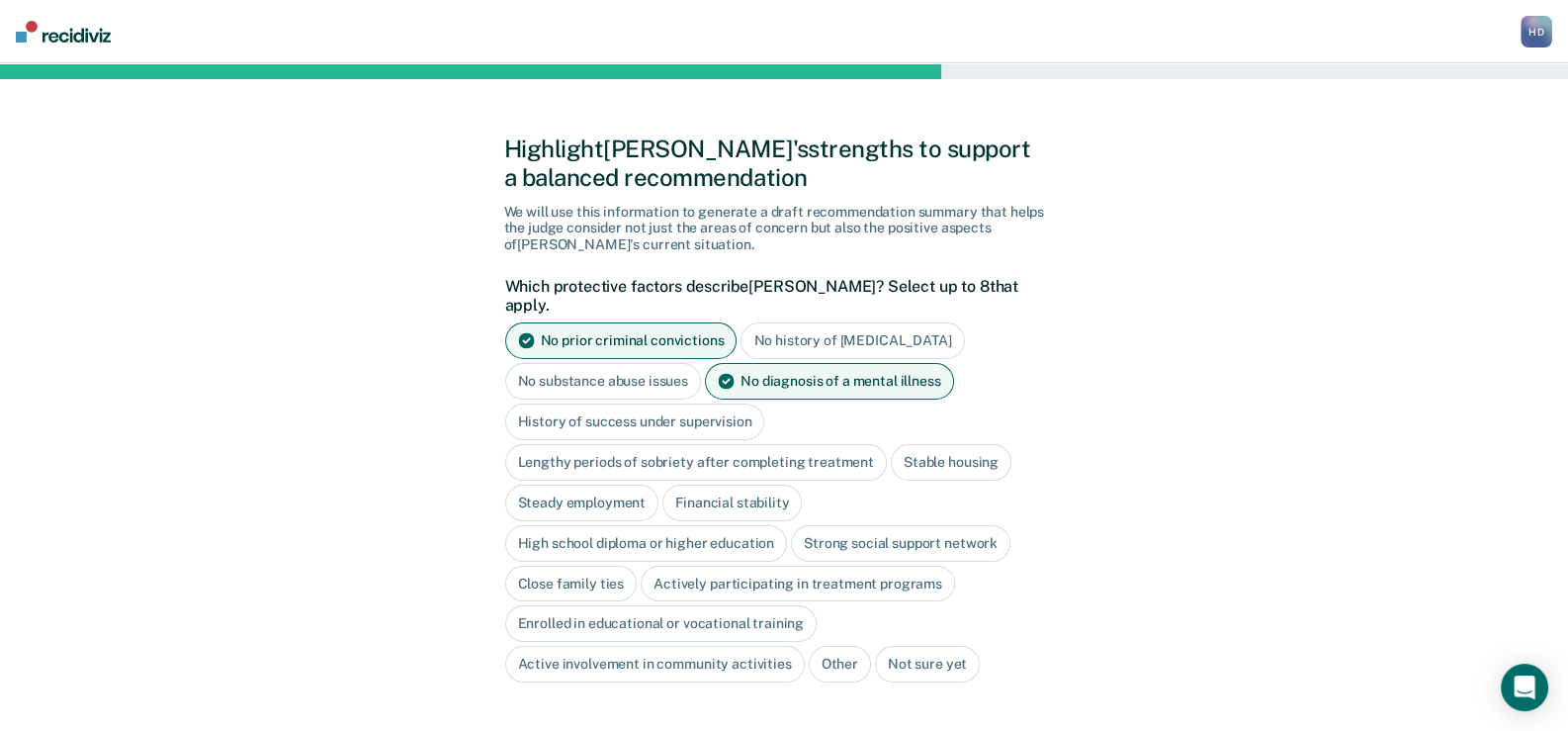 click on "Stable housing" at bounding box center [951, 462] 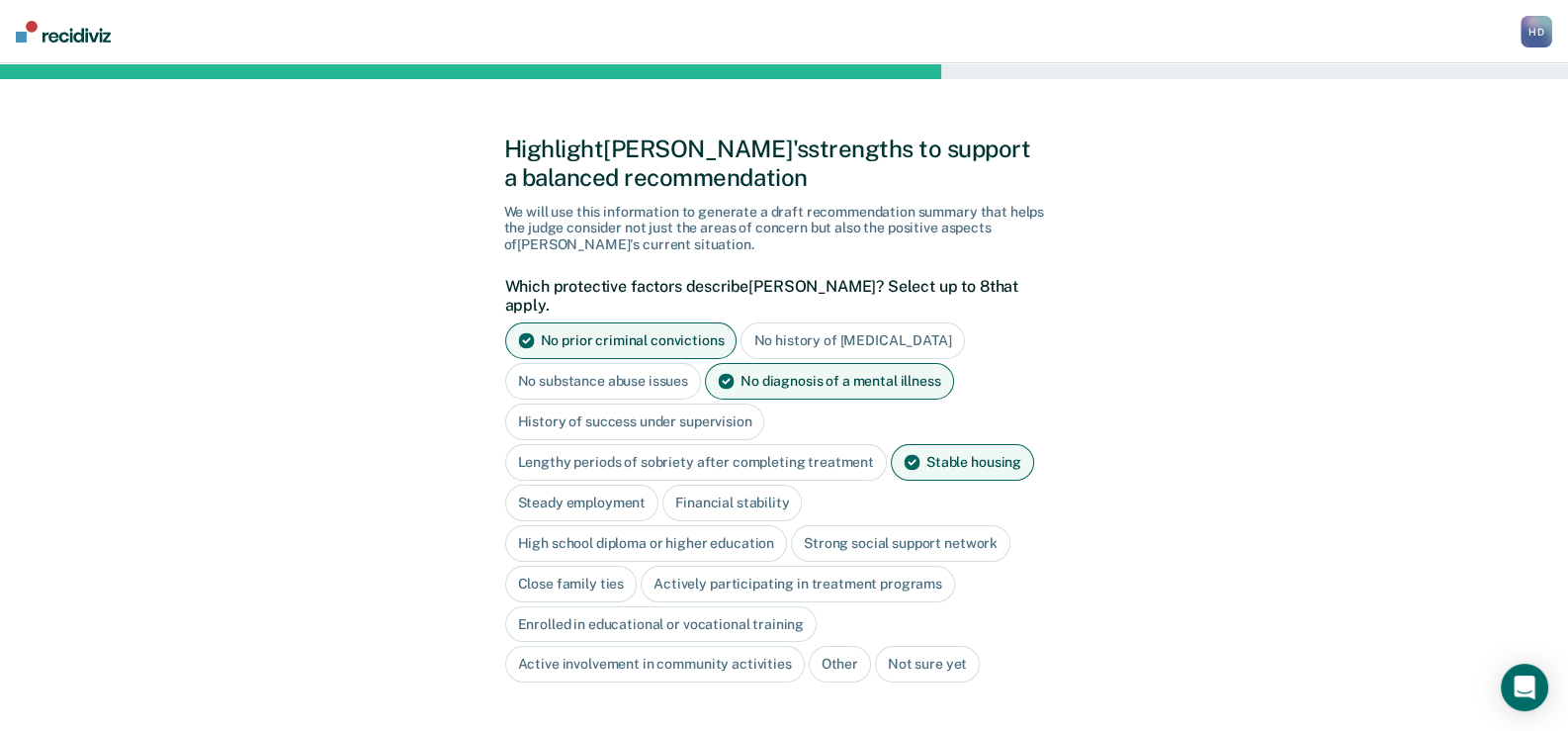 click on "Steady employment" at bounding box center [582, 503] 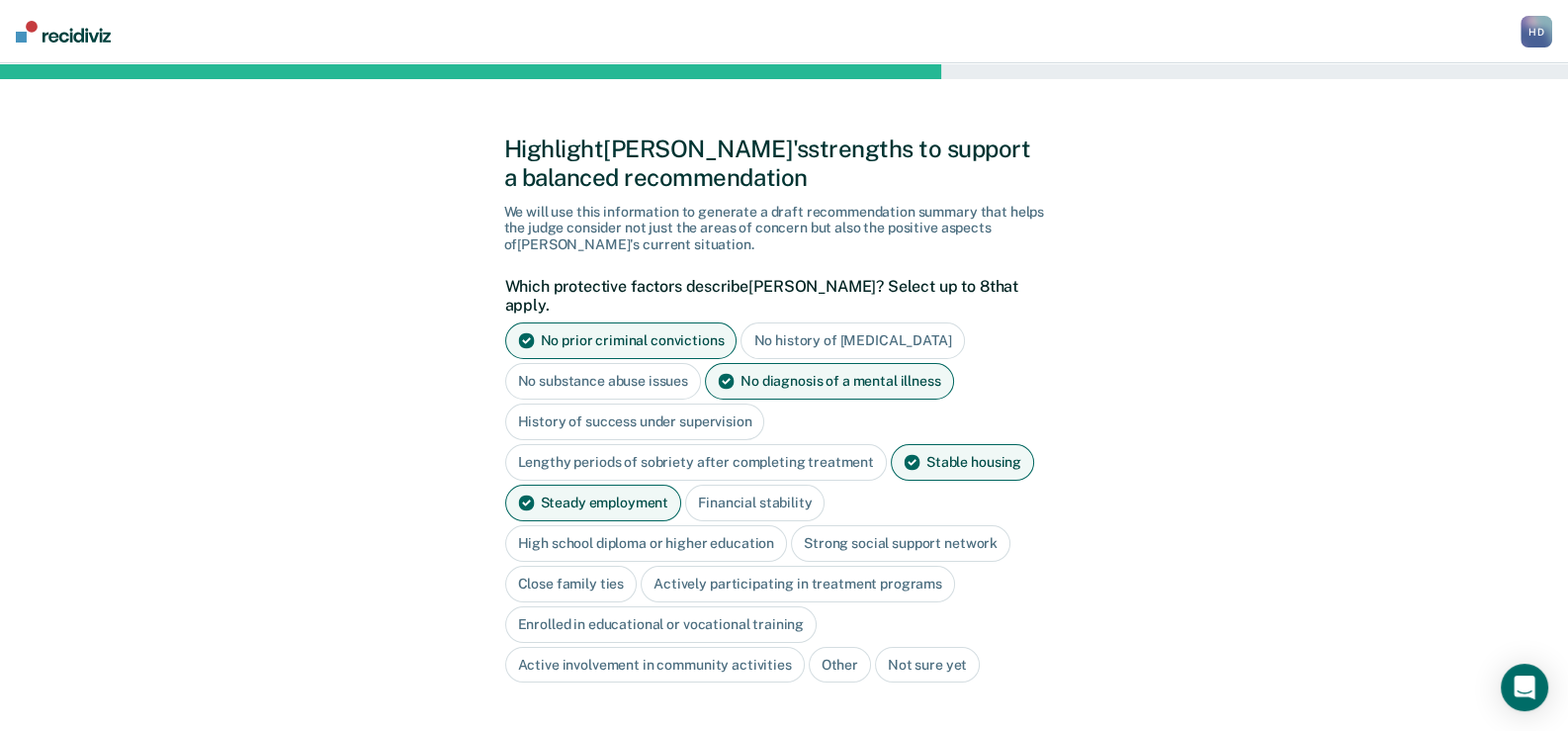 click on "Financial stability" at bounding box center [754, 503] 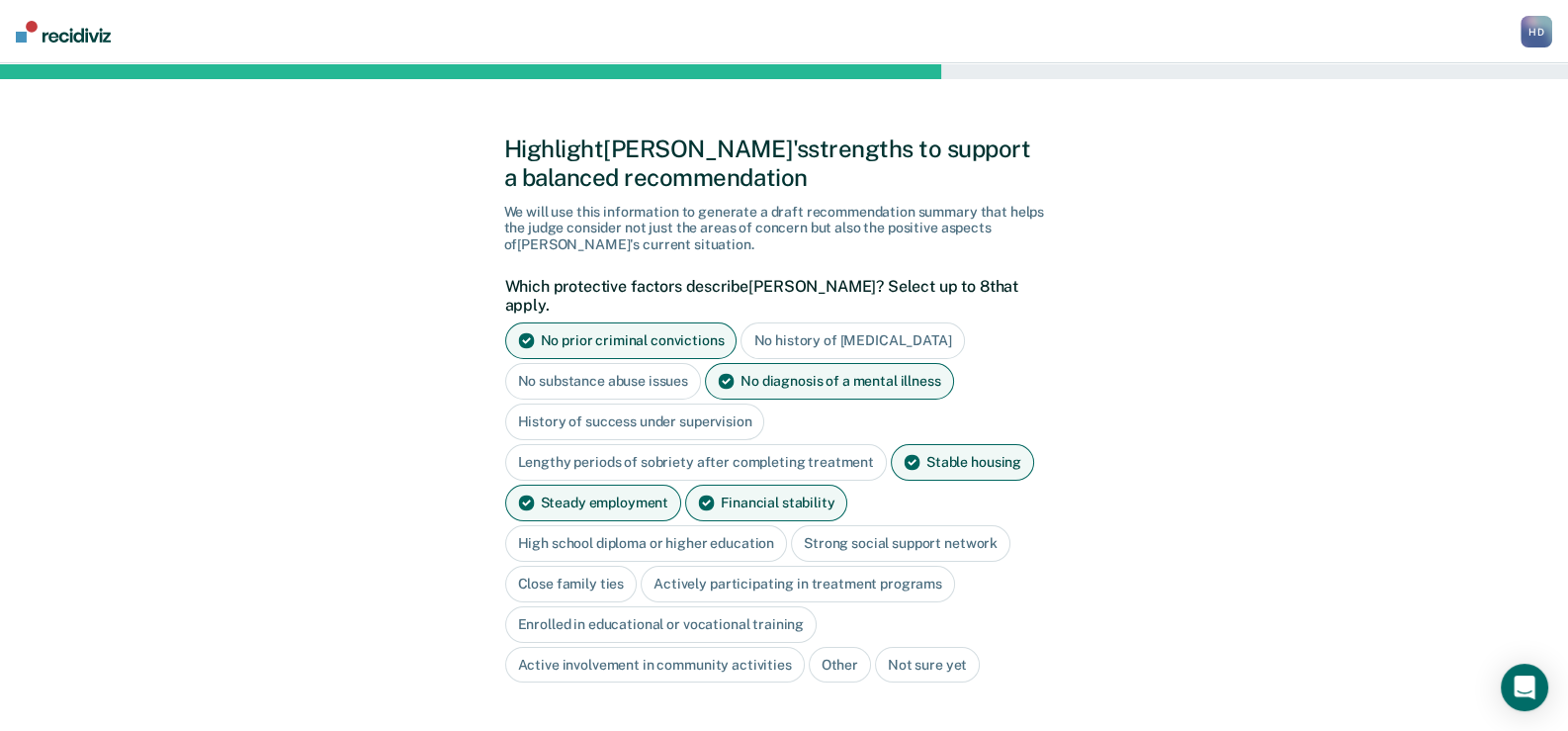 click on "High school diploma or higher education" at bounding box center (647, 543) 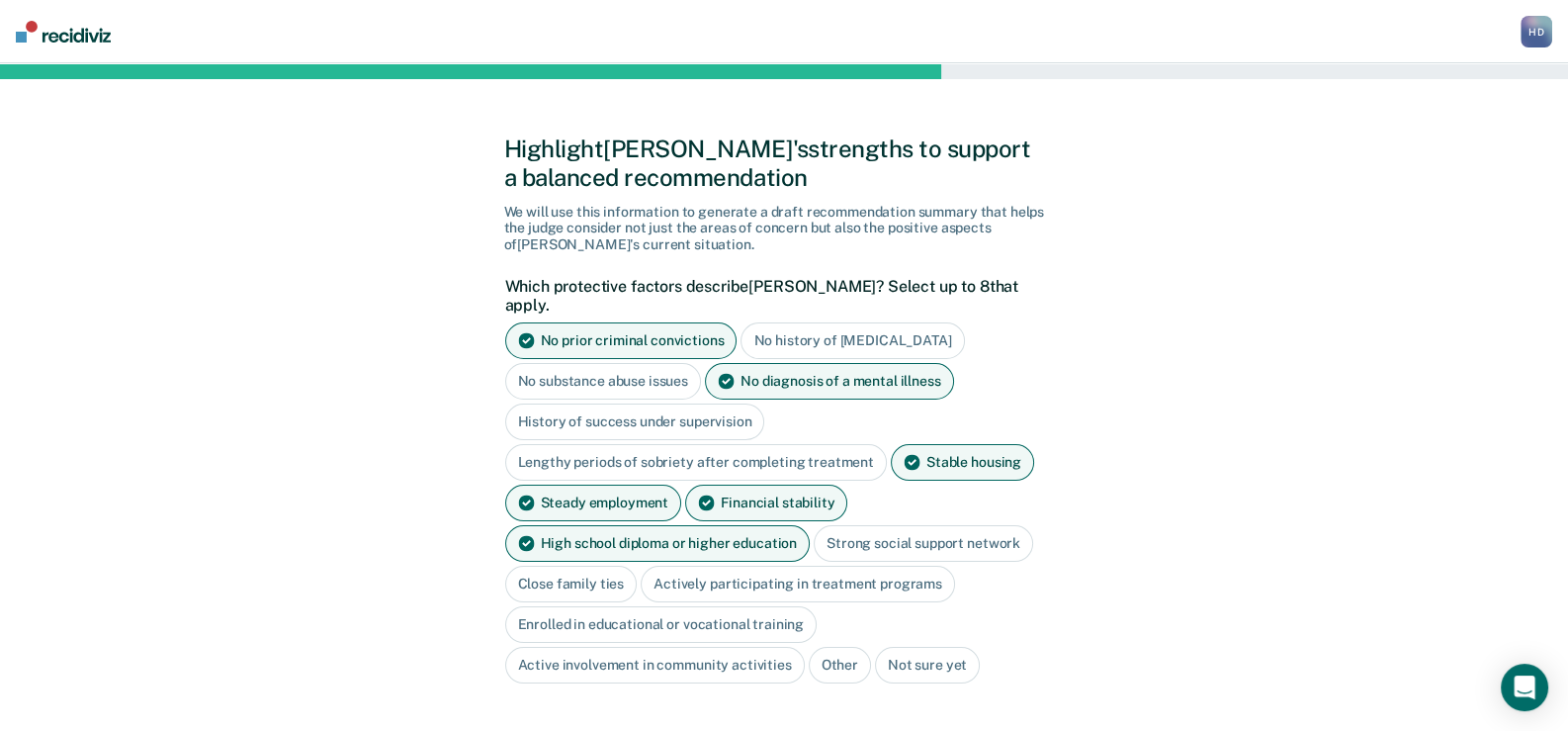 click on "Strong social support network" at bounding box center [923, 543] 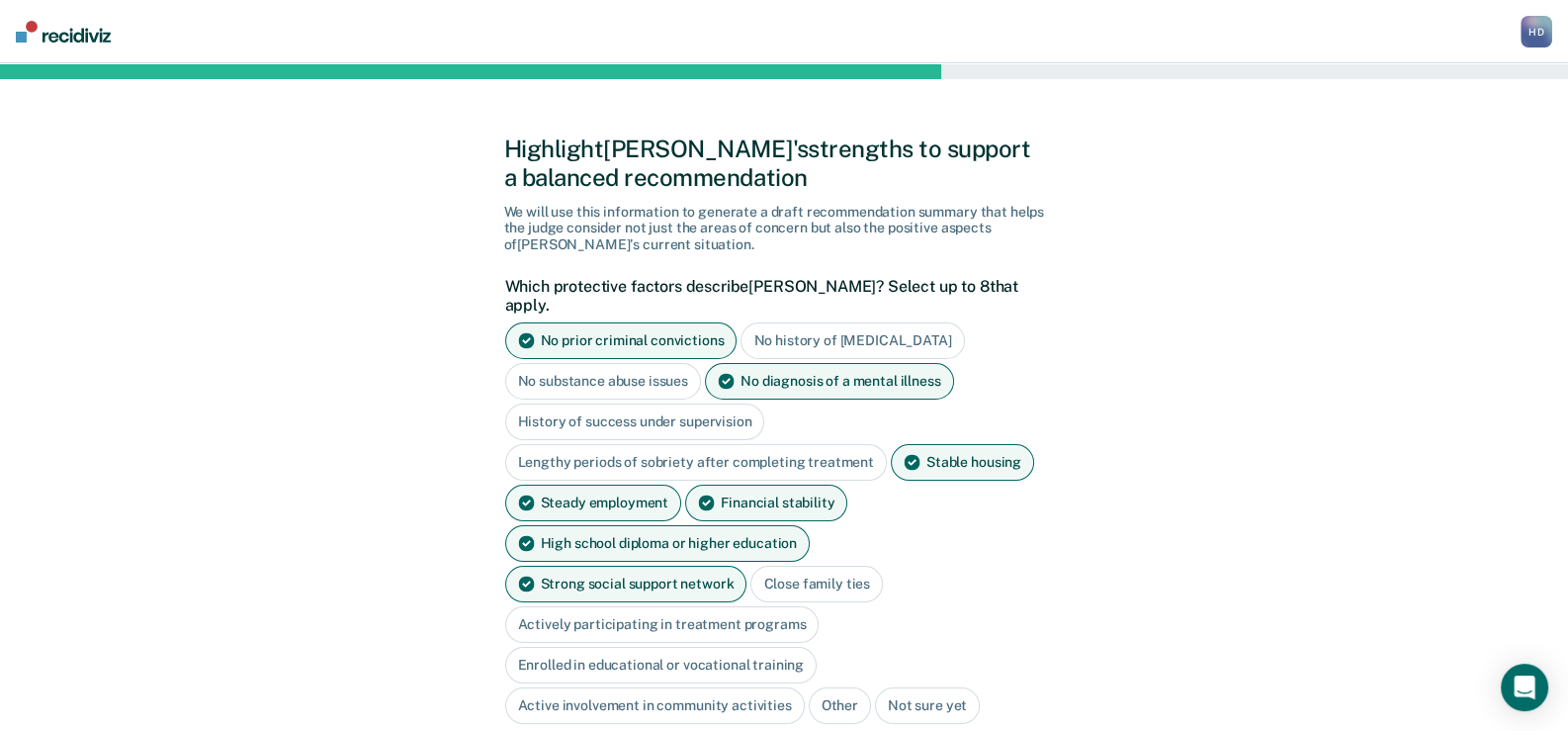 click on "Close family ties" at bounding box center [817, 584] 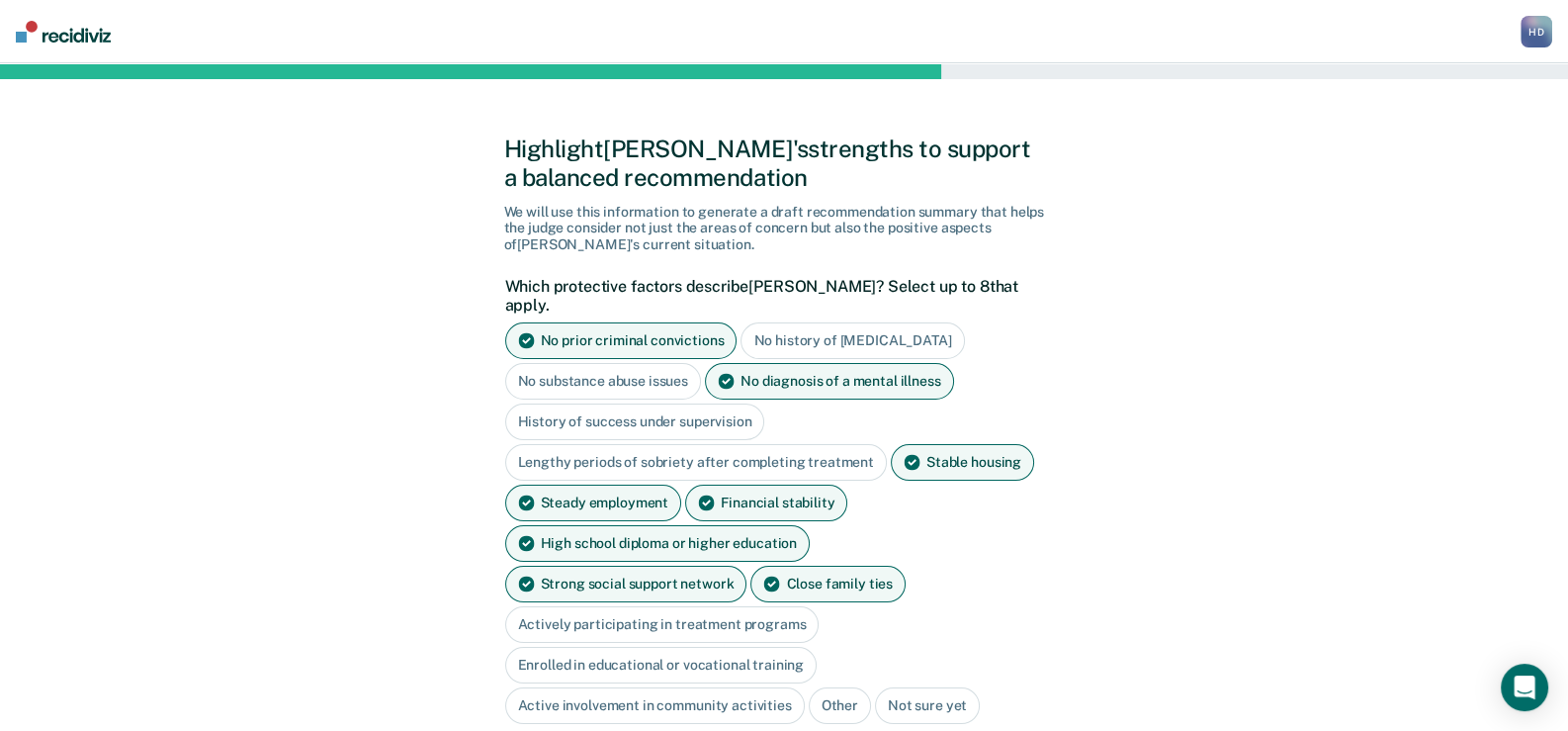 click on "Active involvement in community activities" at bounding box center [654, 705] 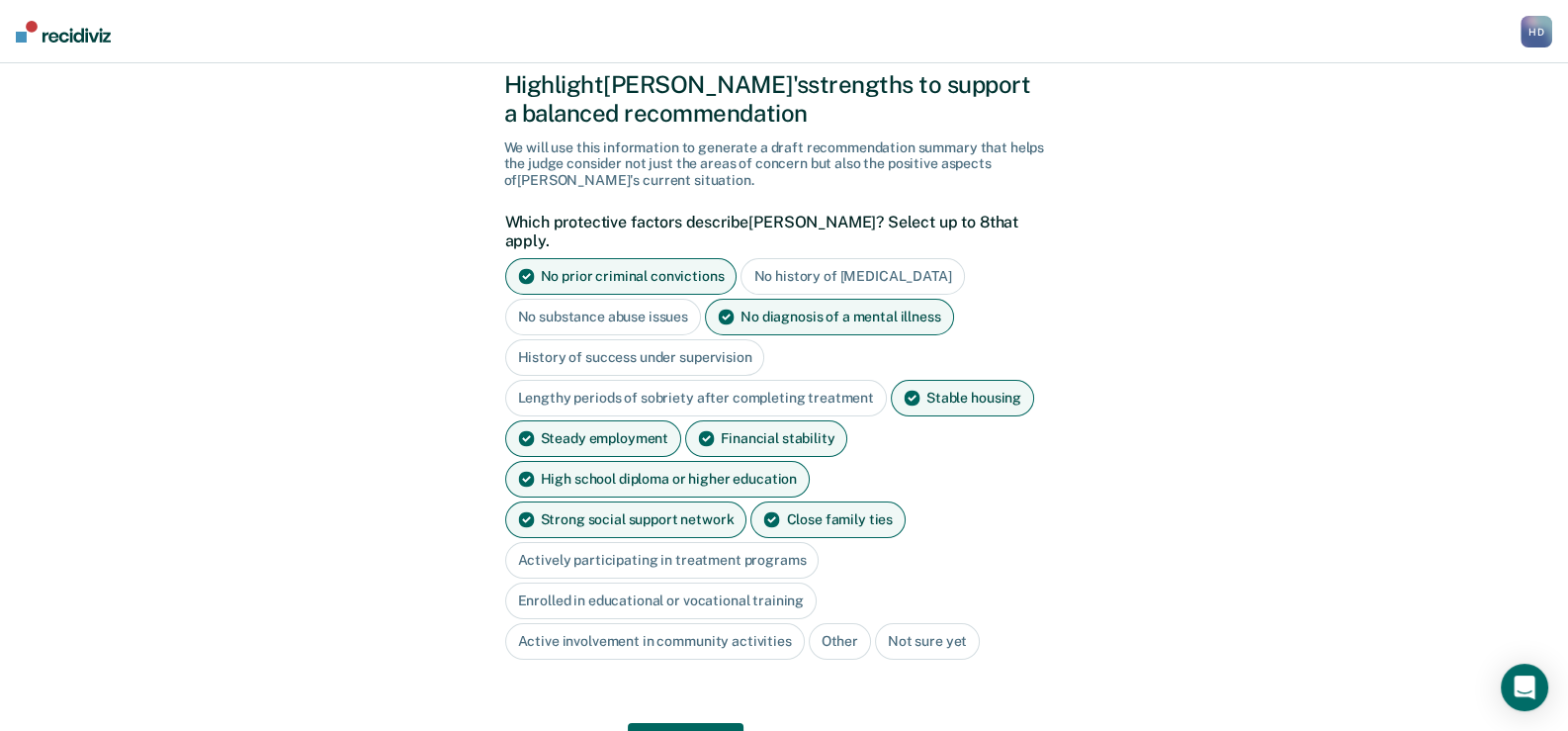scroll, scrollTop: 98, scrollLeft: 0, axis: vertical 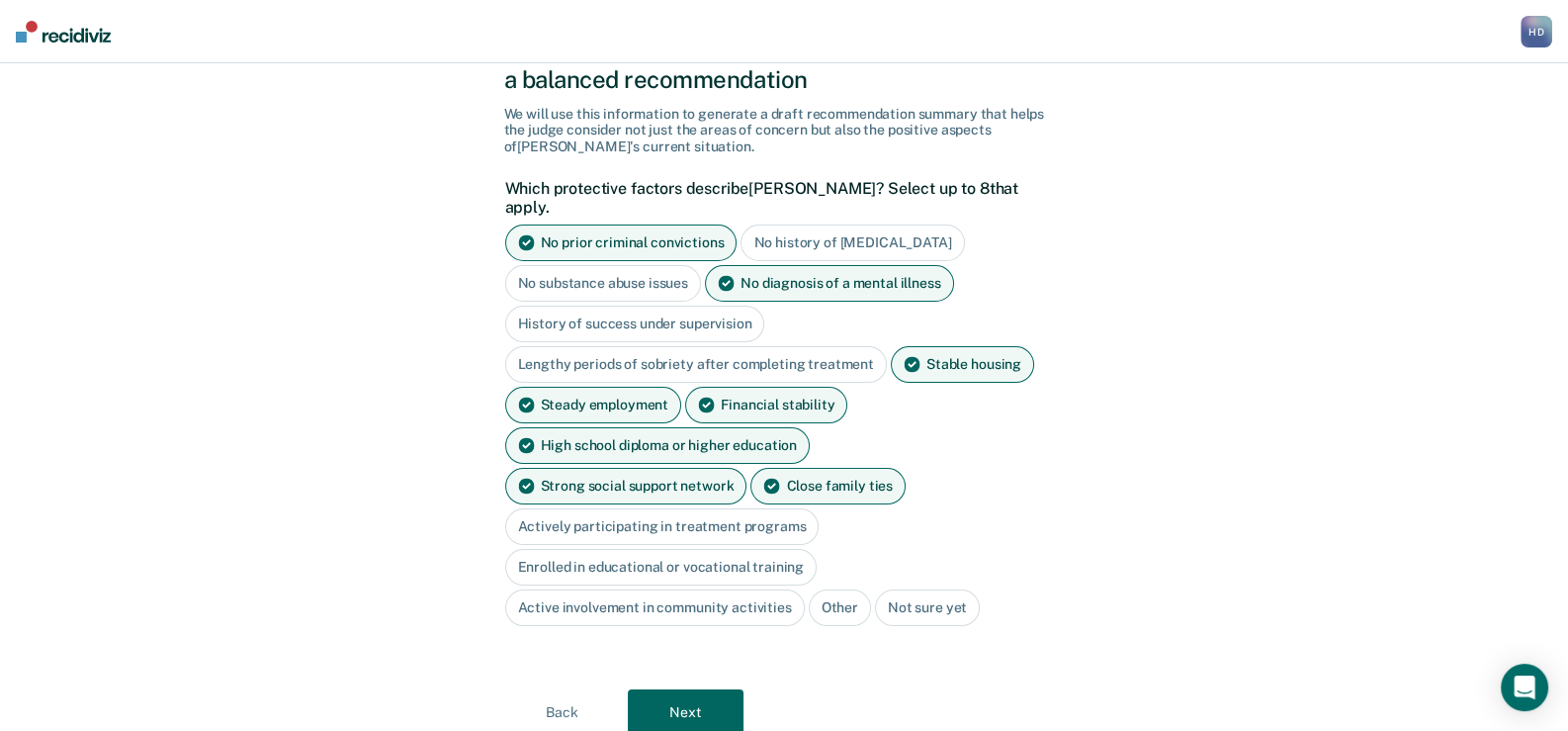 click on "Next" at bounding box center (685, 713) 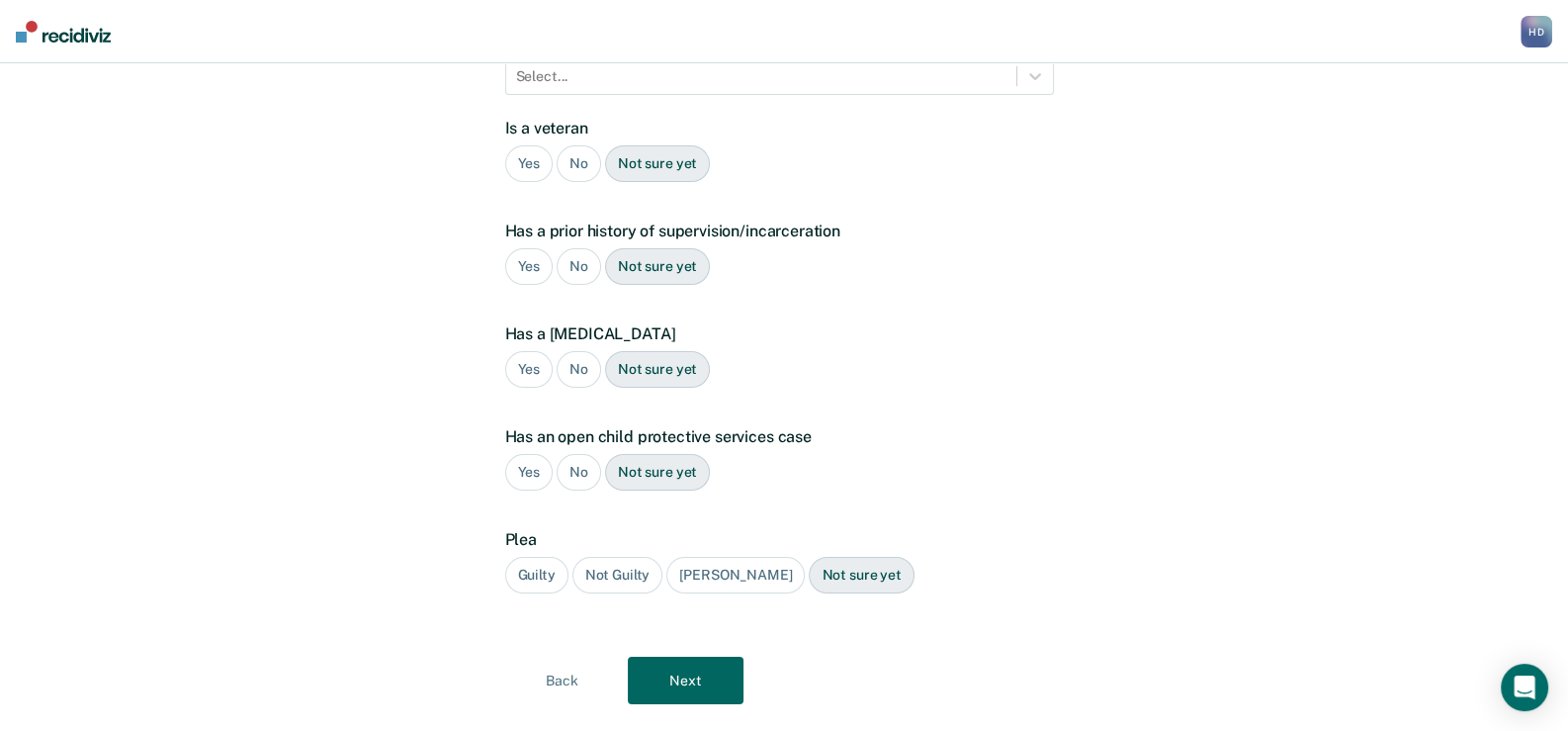click on "No" at bounding box center [578, 163] 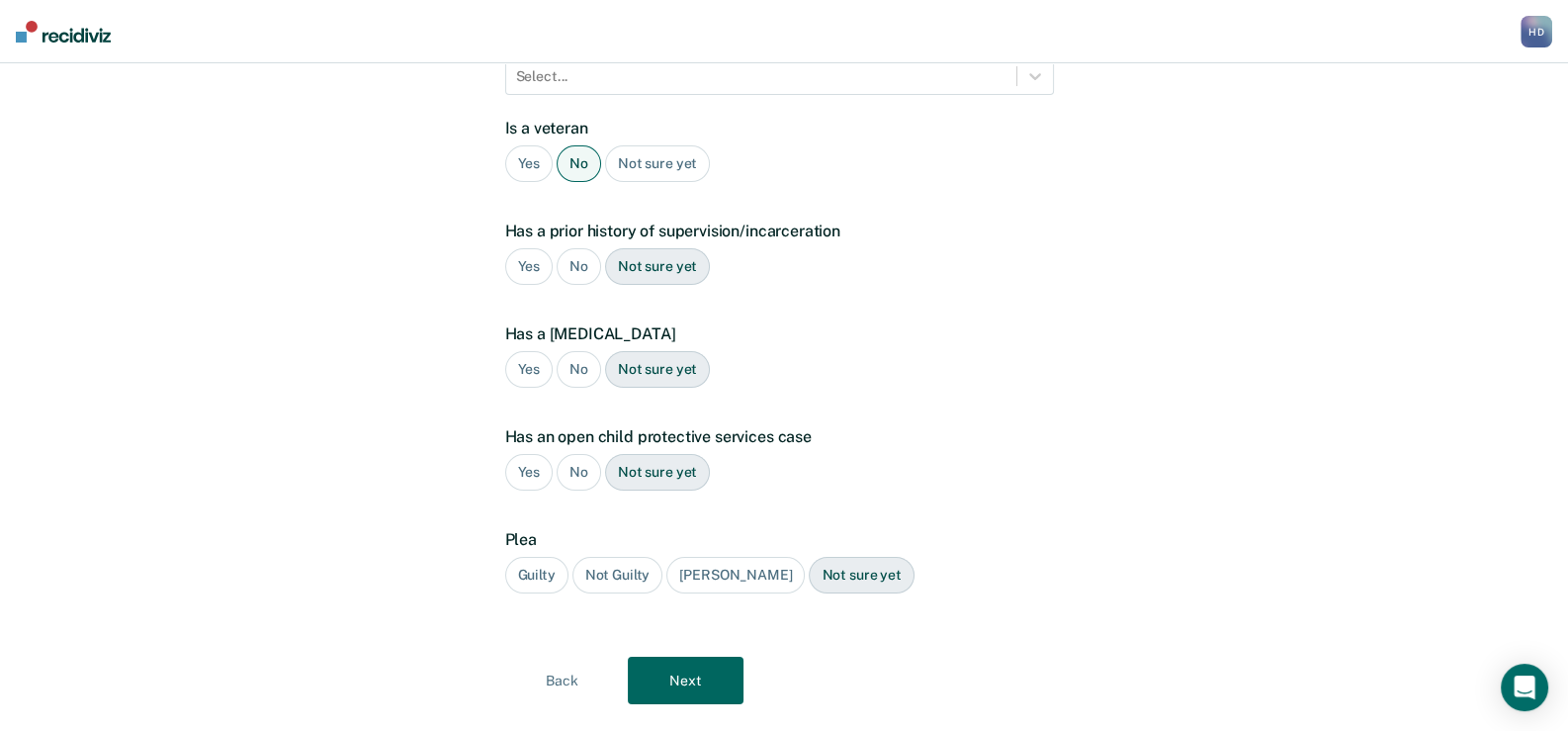 click on "No" at bounding box center (578, 266) 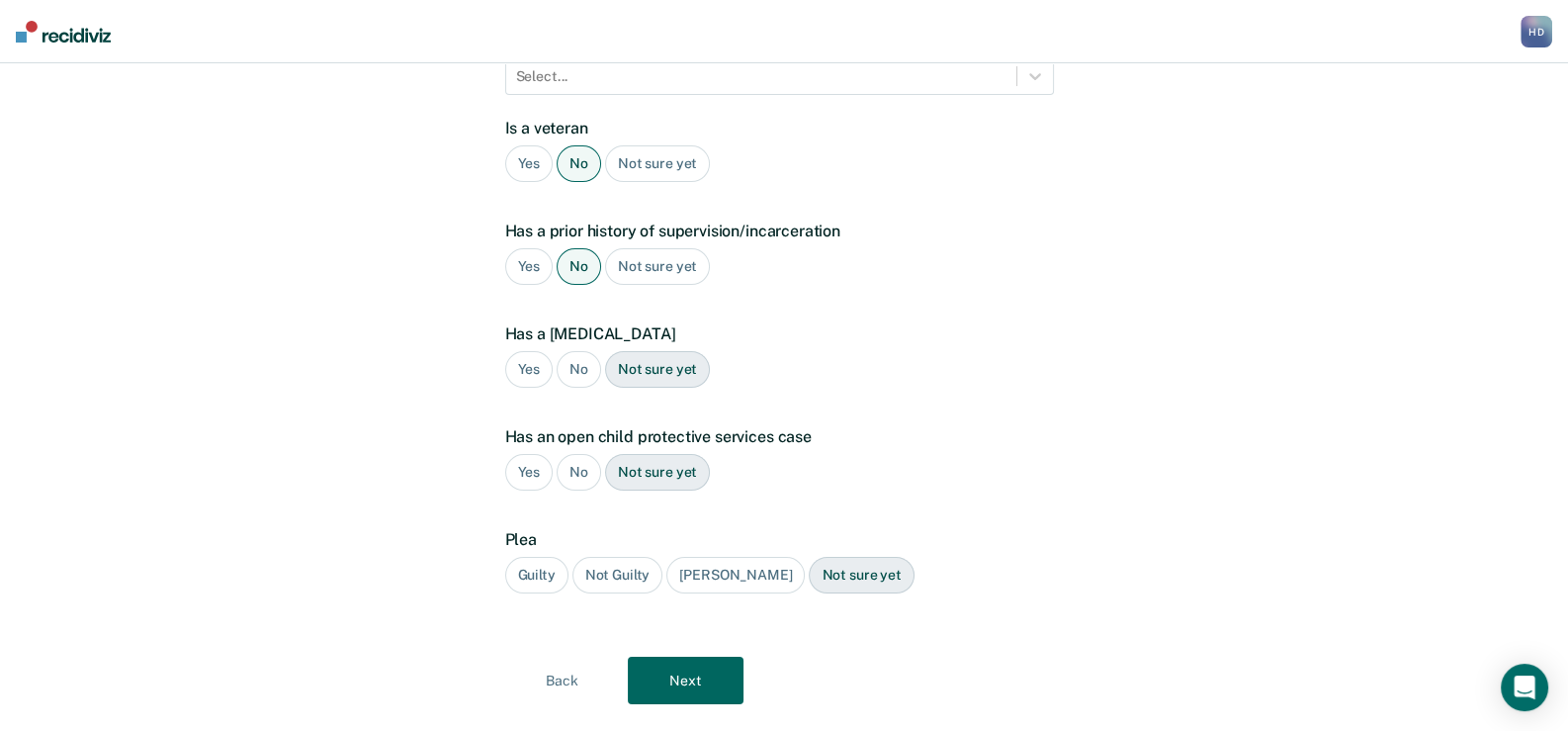 click on "No" at bounding box center [578, 369] 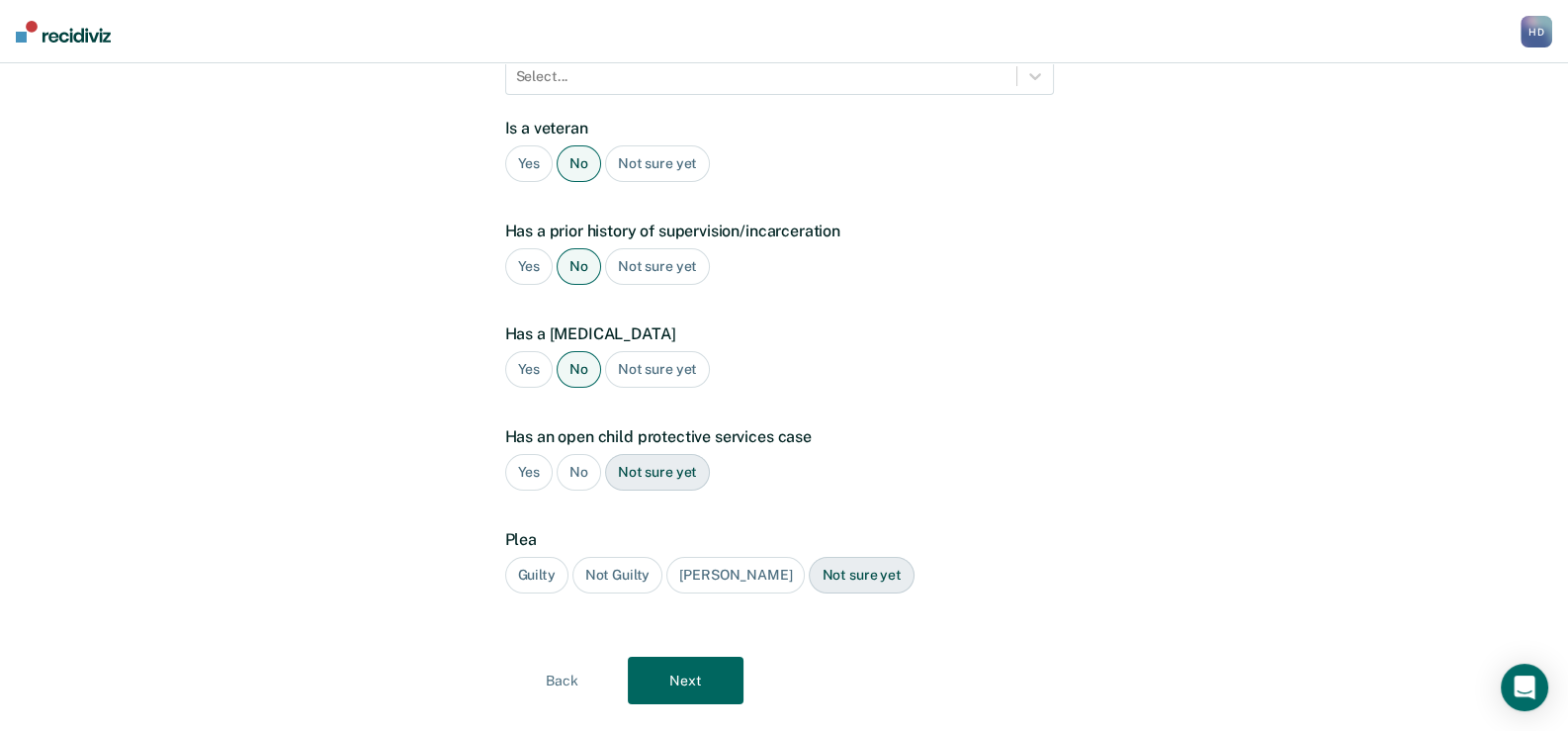 click on "No" at bounding box center [578, 472] 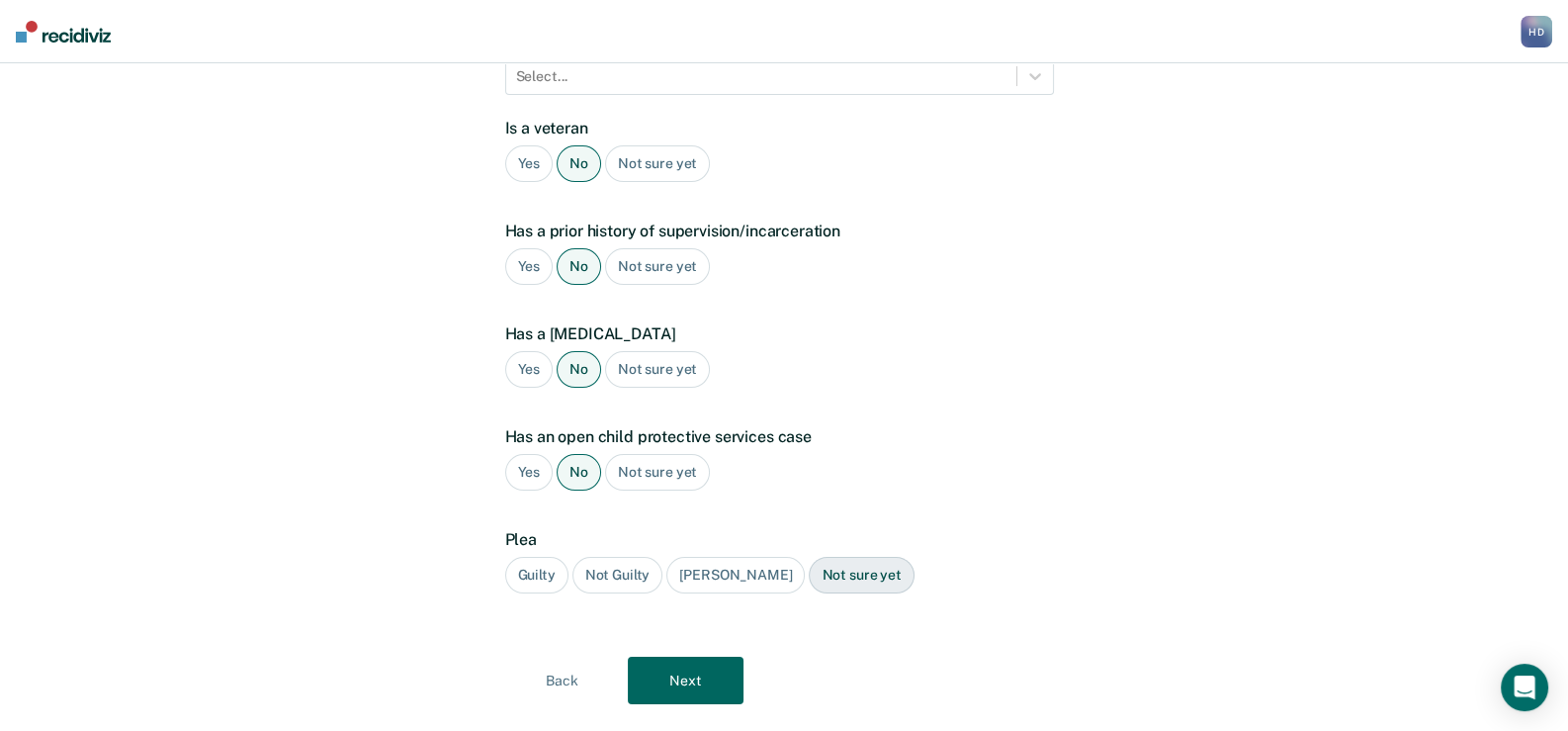 click on "Guilty" at bounding box center [537, 575] 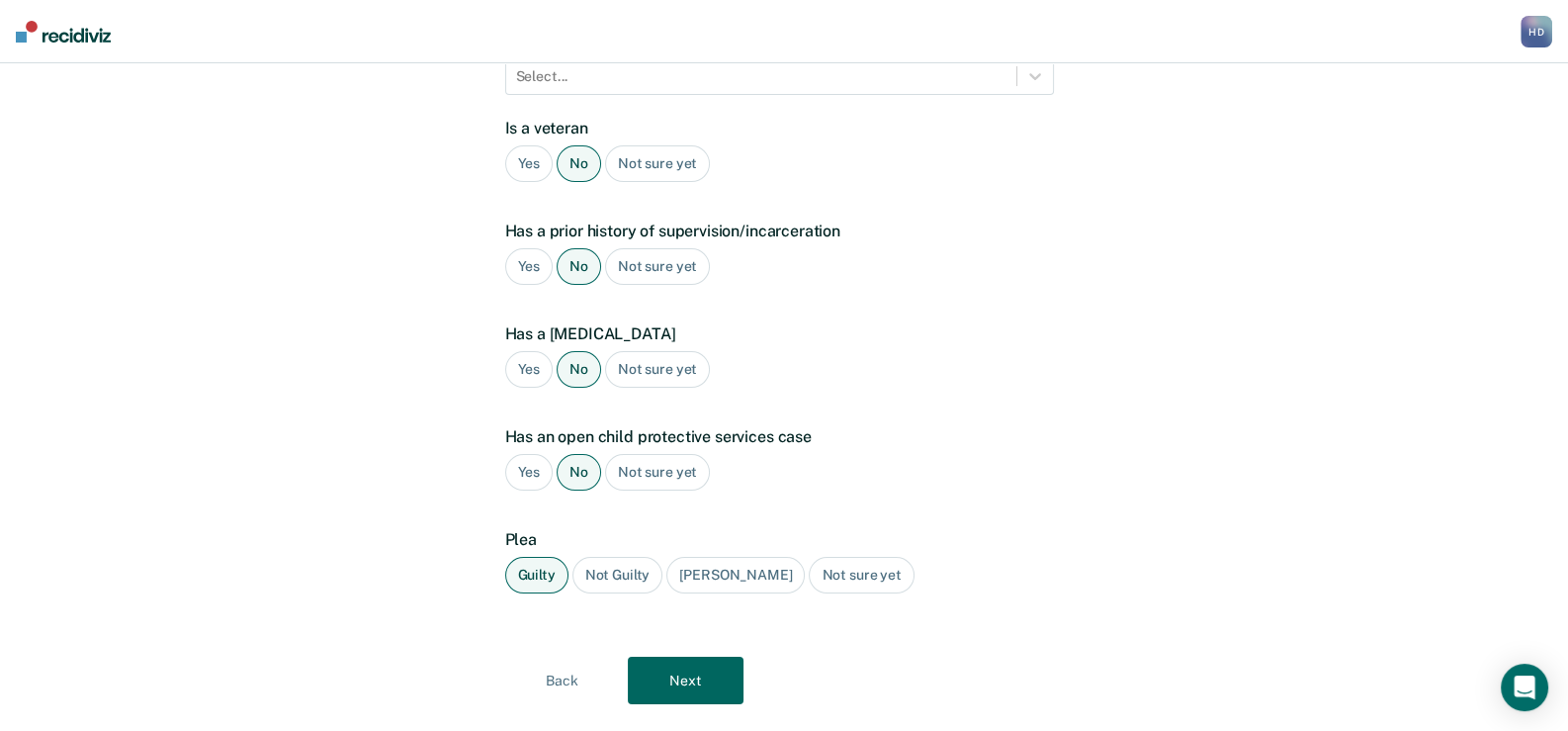 click on "Next" at bounding box center [685, 681] 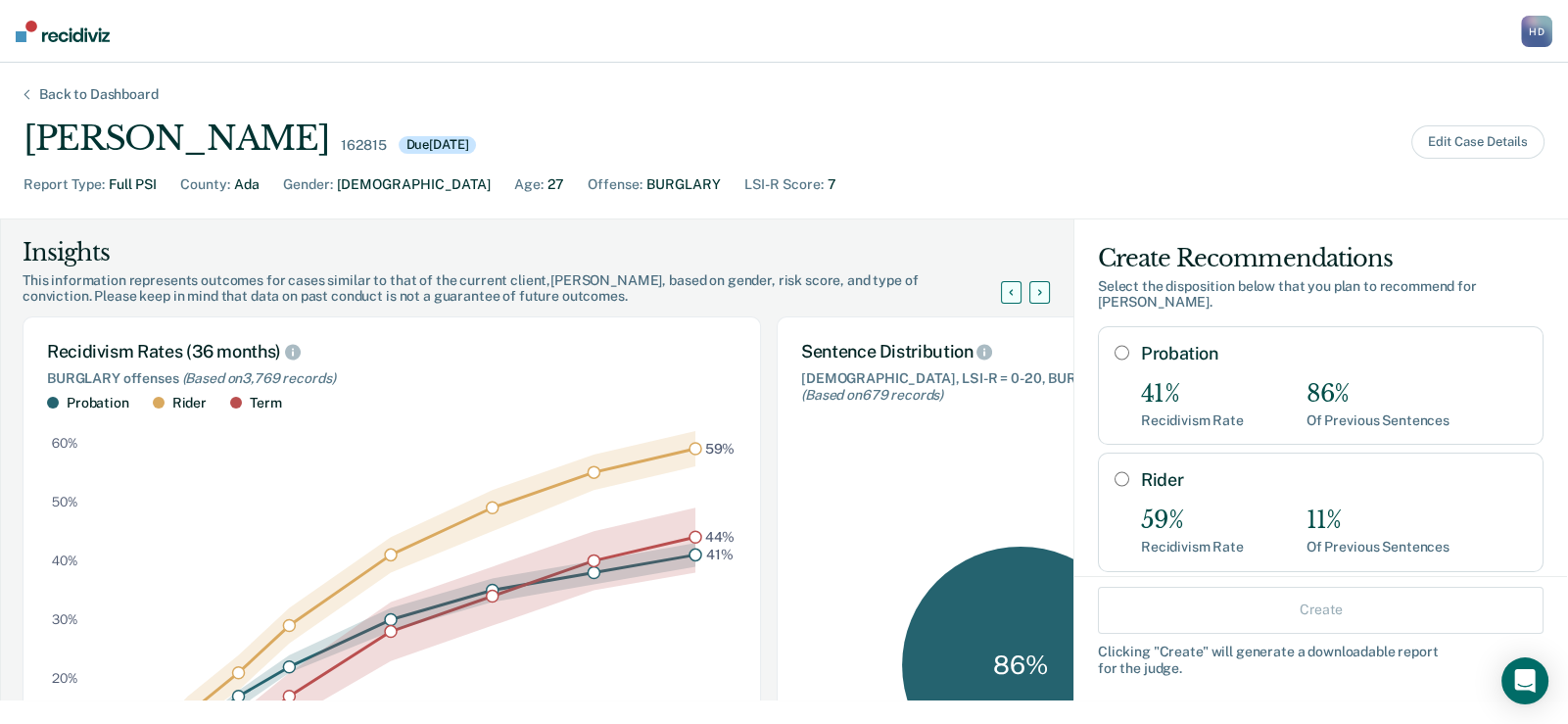 click on "Probation" at bounding box center (1121, 353) 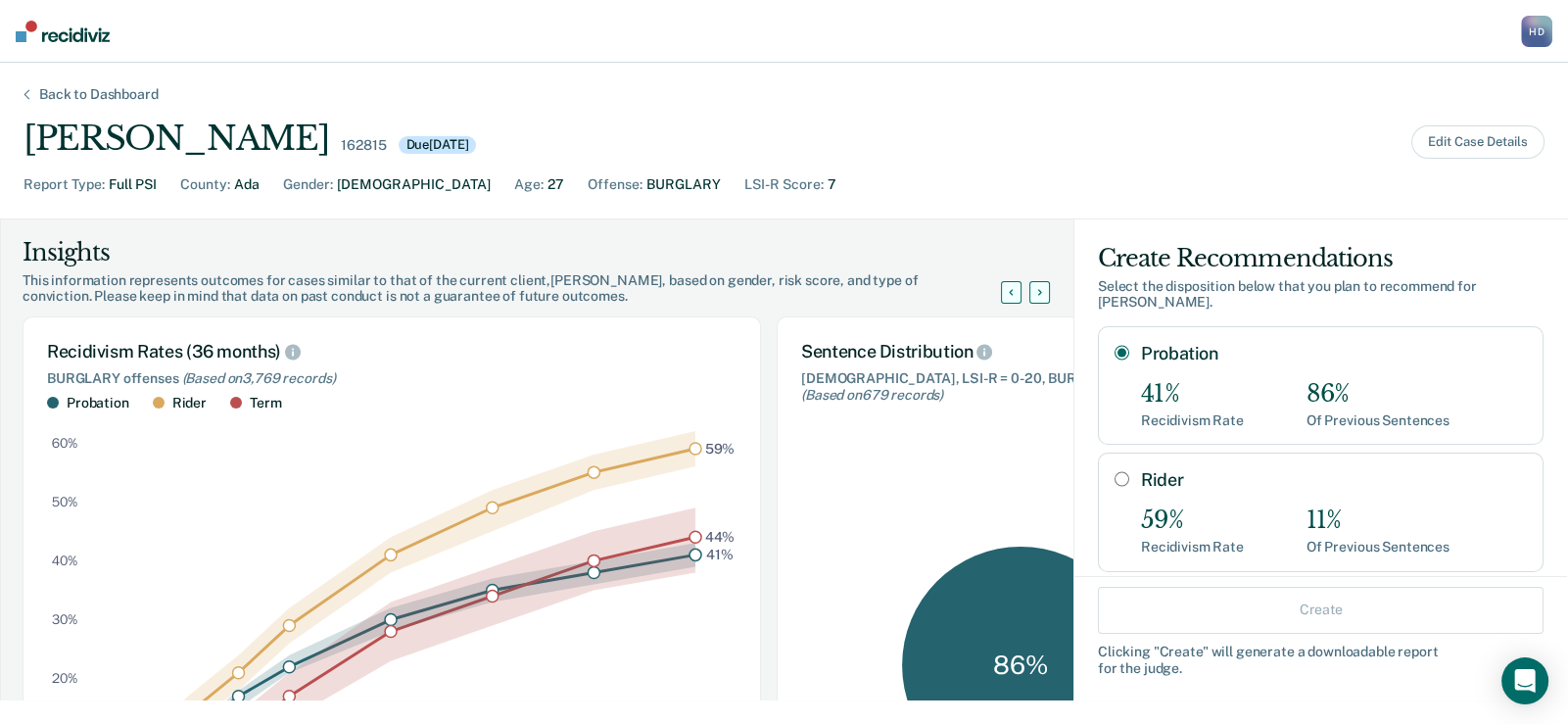 radio on "true" 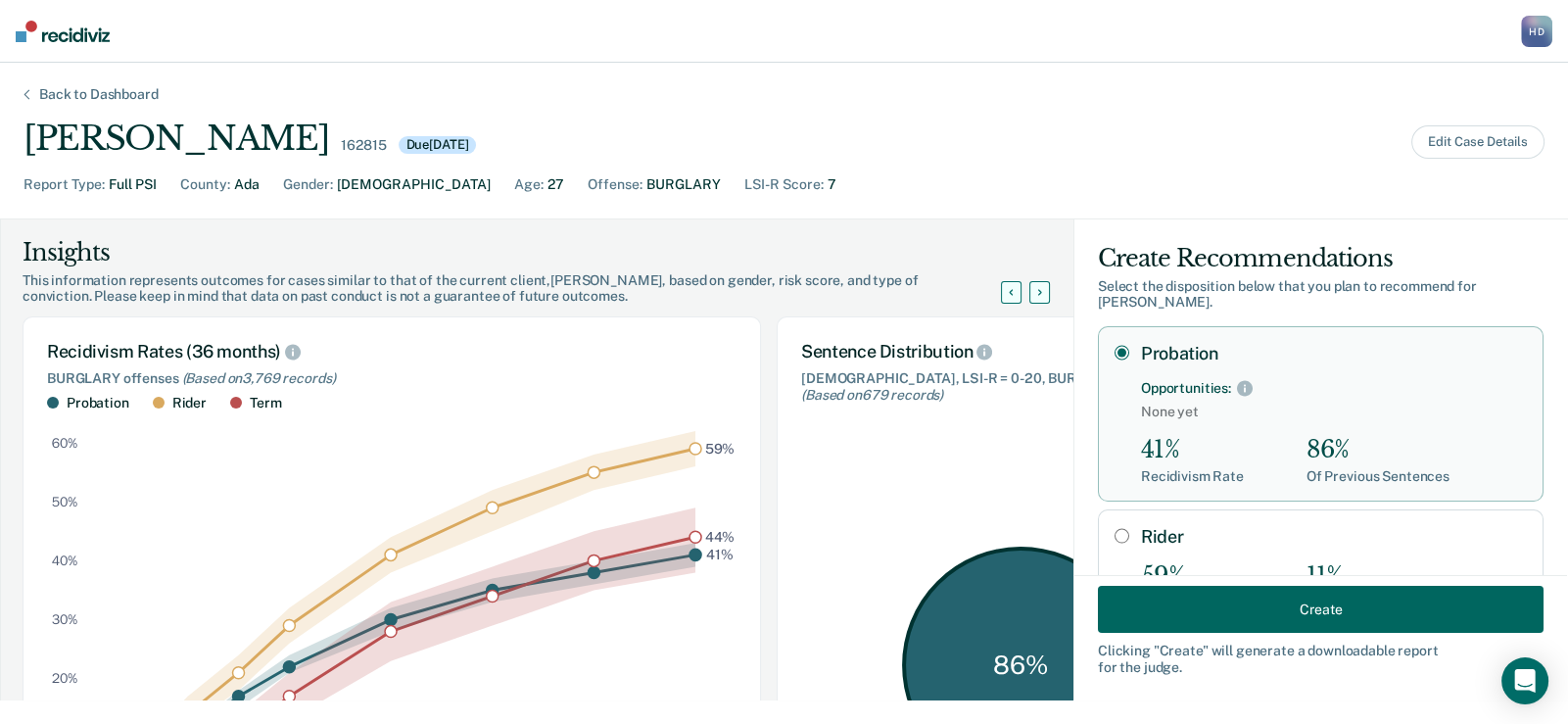 click on "Create" at bounding box center (1320, 609) 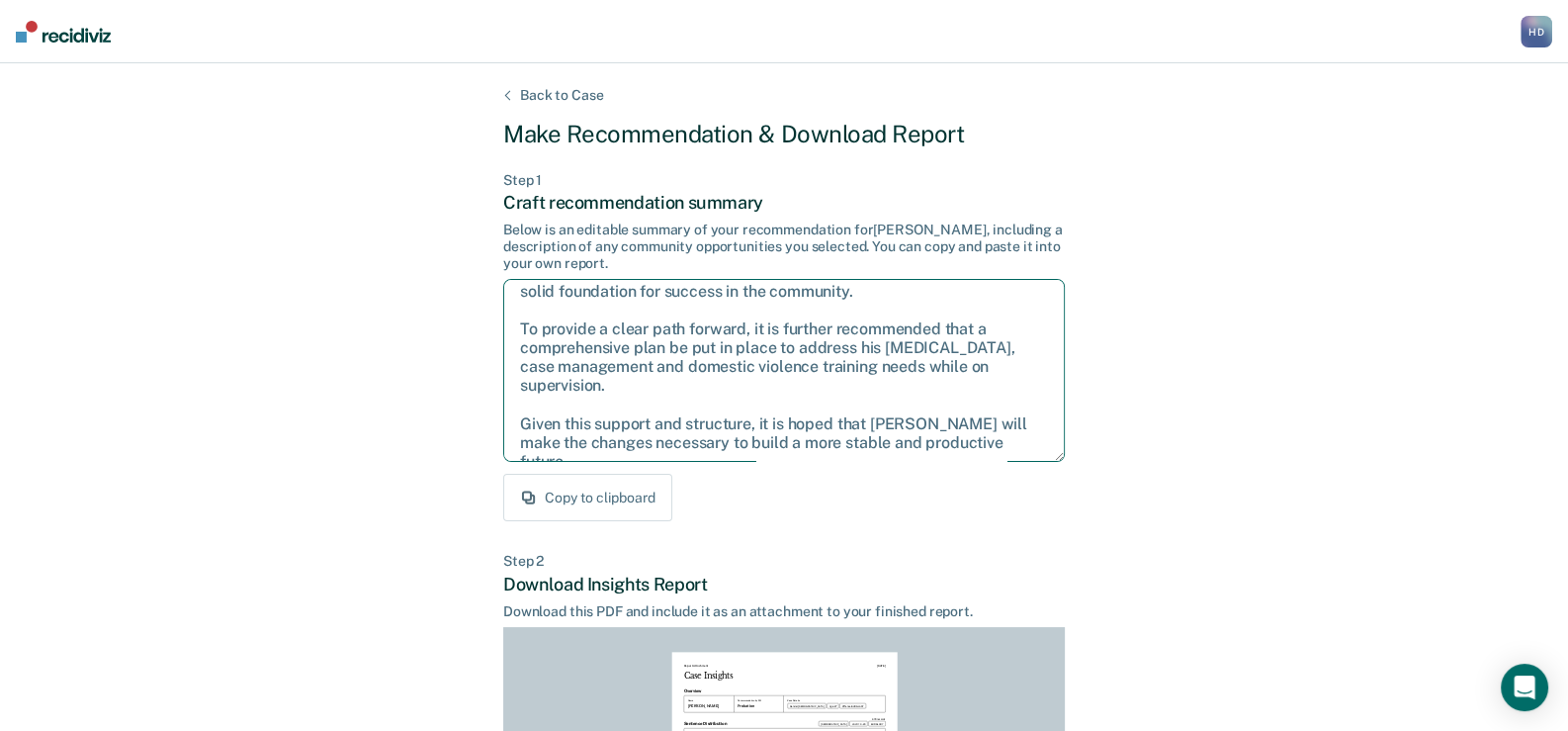 scroll, scrollTop: 127, scrollLeft: 0, axis: vertical 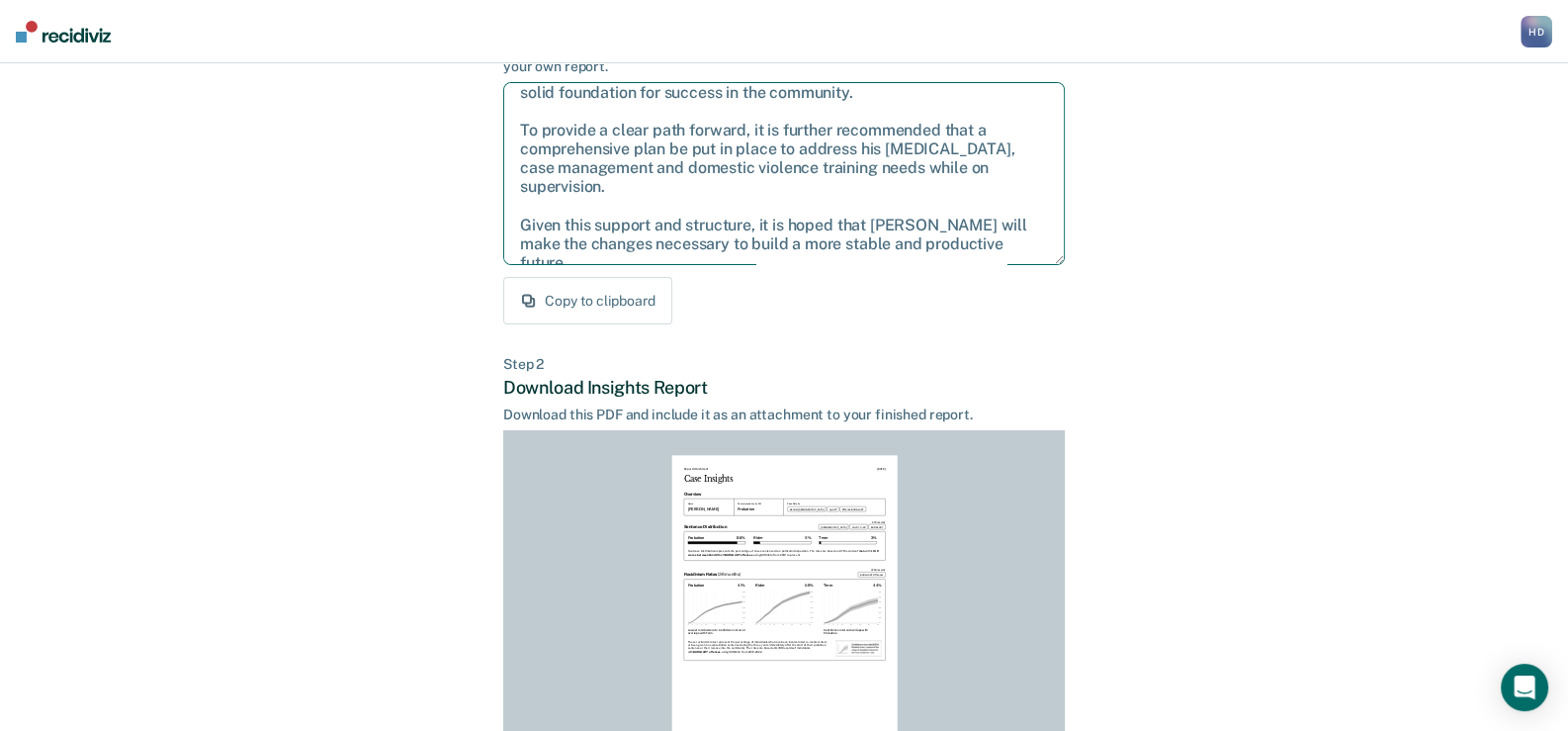drag, startPoint x: 515, startPoint y: 301, endPoint x: 1023, endPoint y: 248, distance: 510.7573 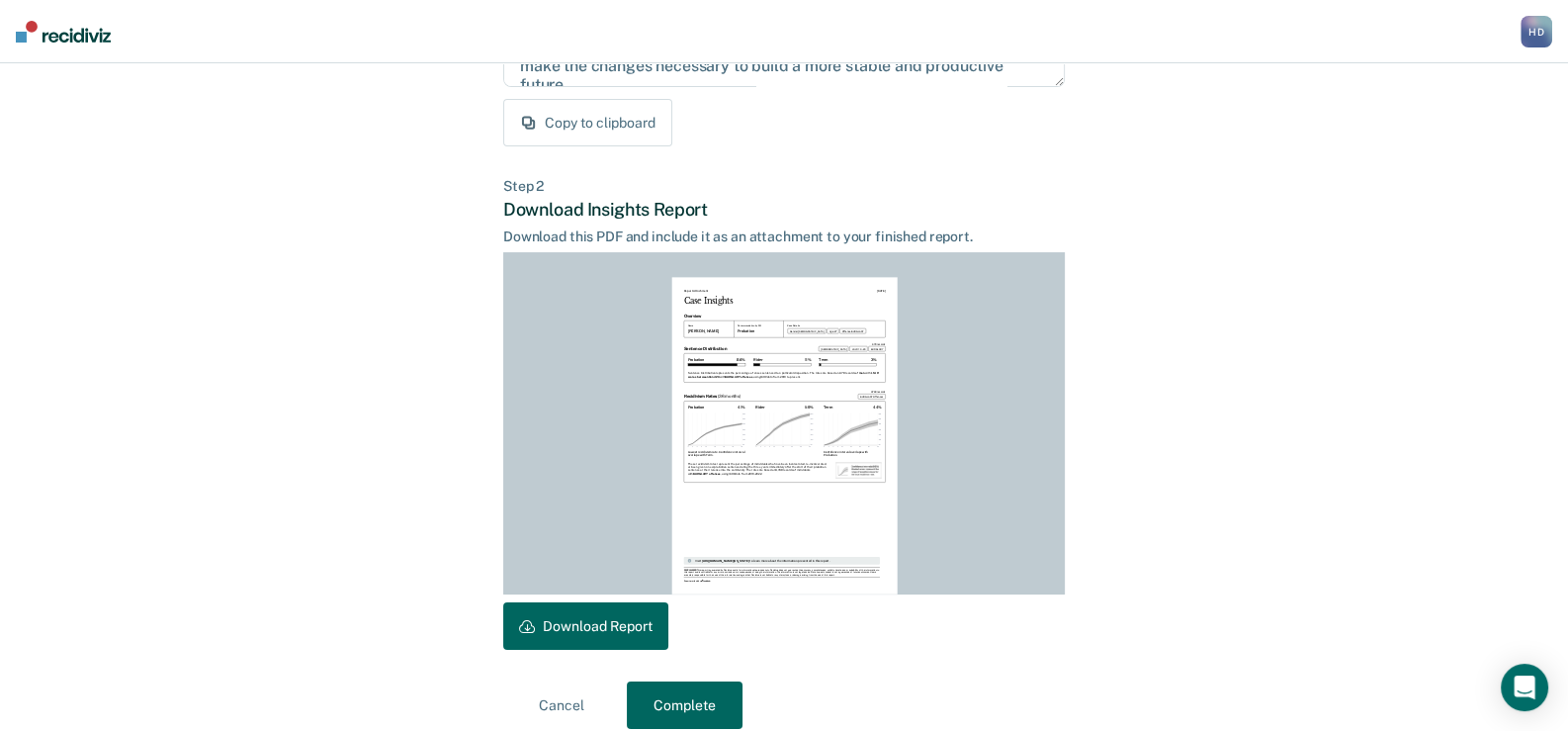 scroll, scrollTop: 396, scrollLeft: 0, axis: vertical 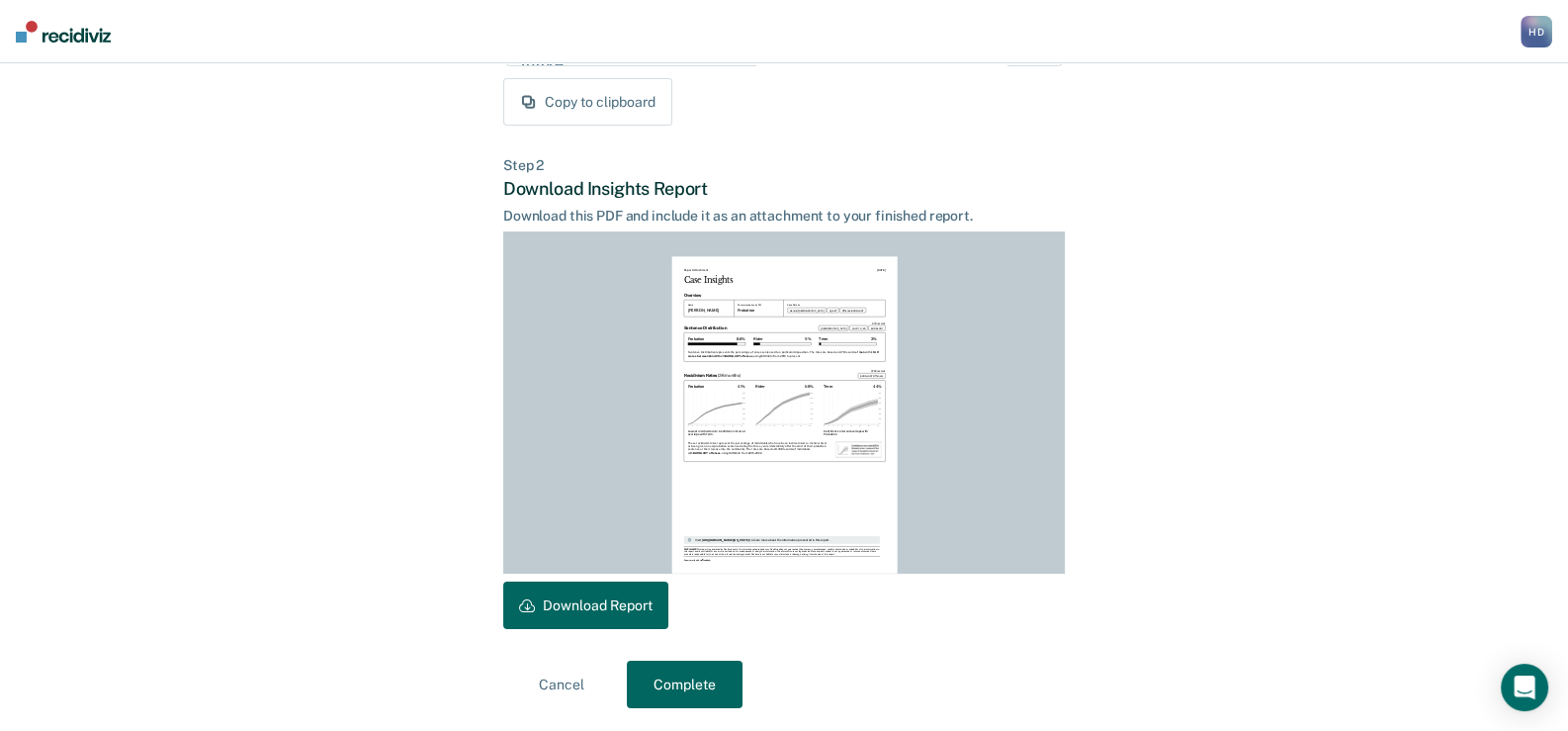 click on "Download Report" at bounding box center [585, 605] 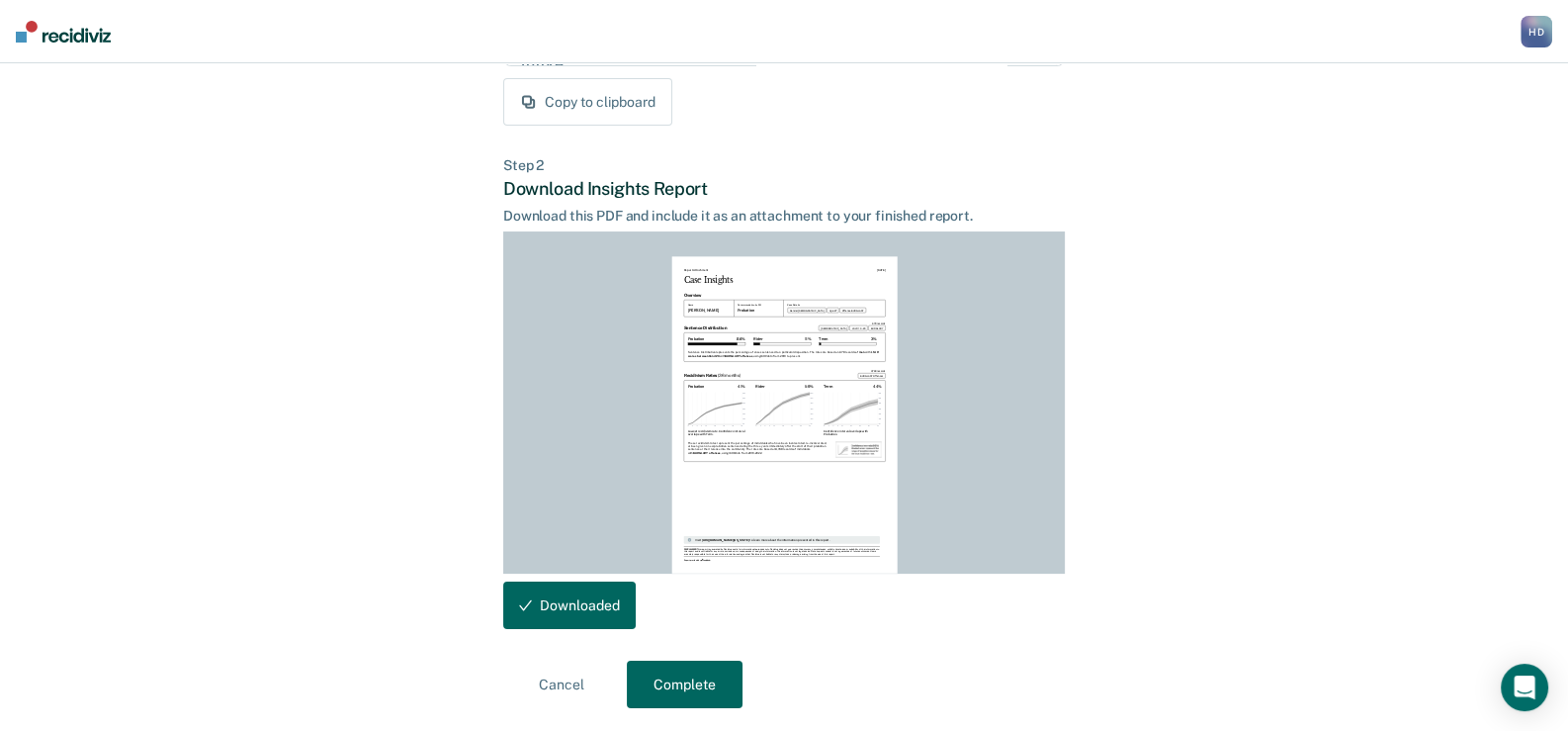 scroll, scrollTop: 396, scrollLeft: 0, axis: vertical 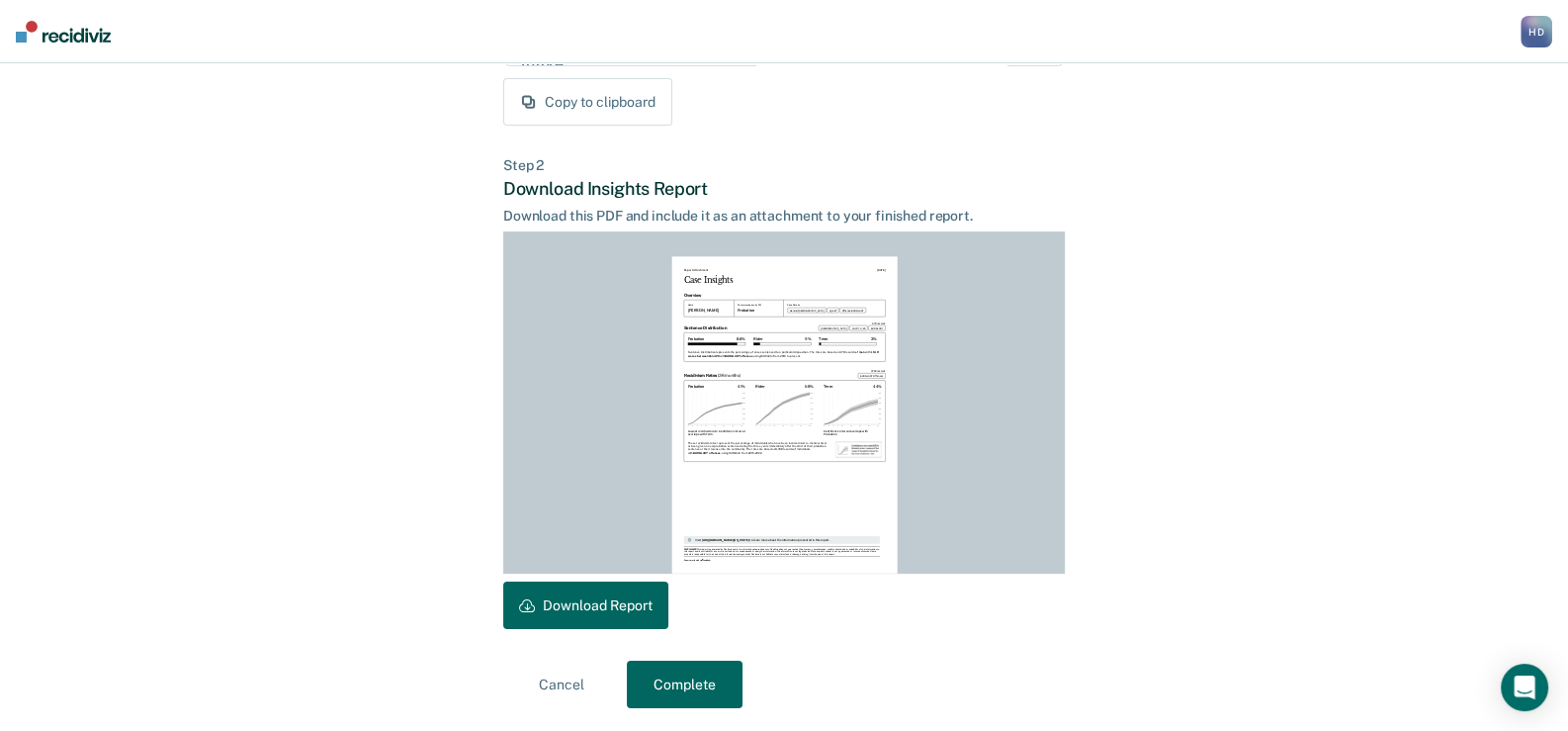 click on "Complete" at bounding box center [684, 685] 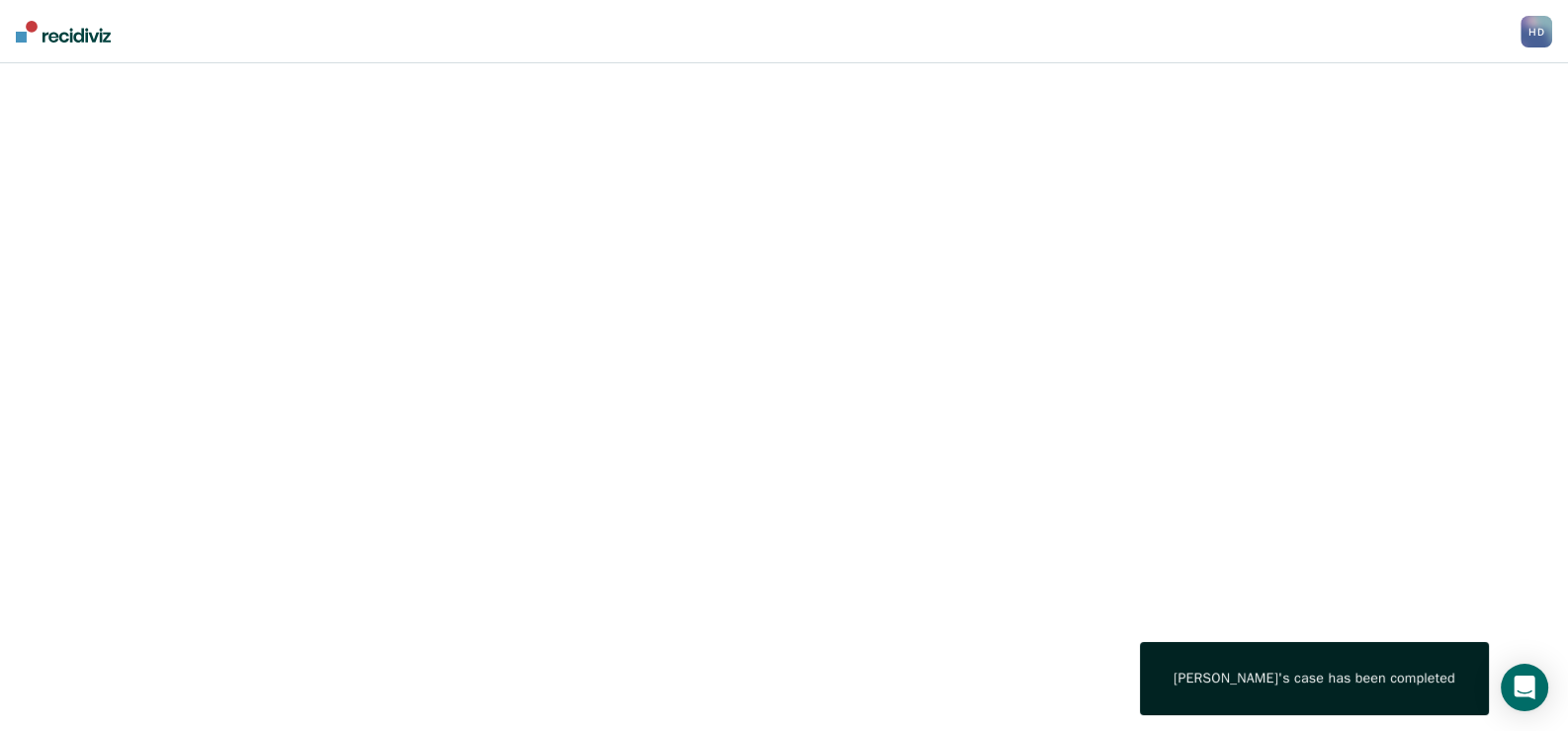 scroll, scrollTop: 0, scrollLeft: 0, axis: both 